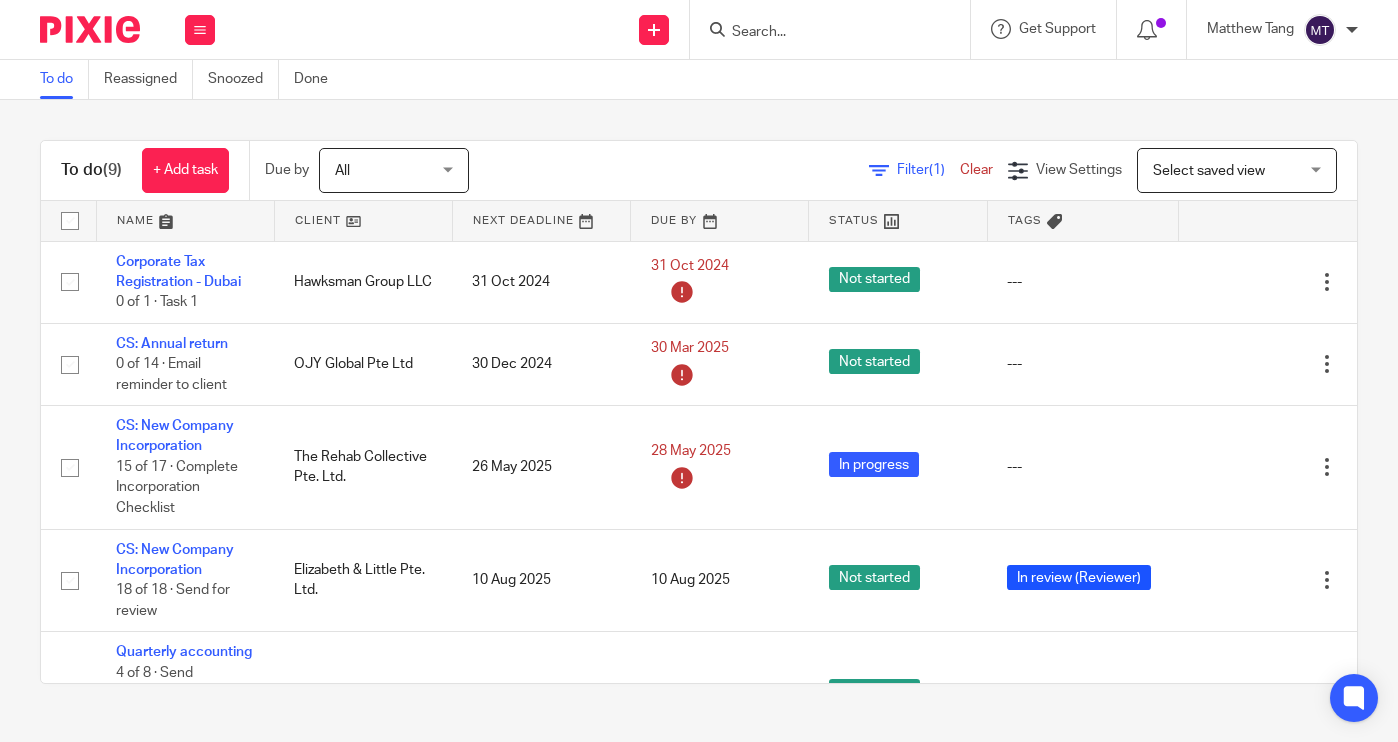 scroll, scrollTop: 0, scrollLeft: 0, axis: both 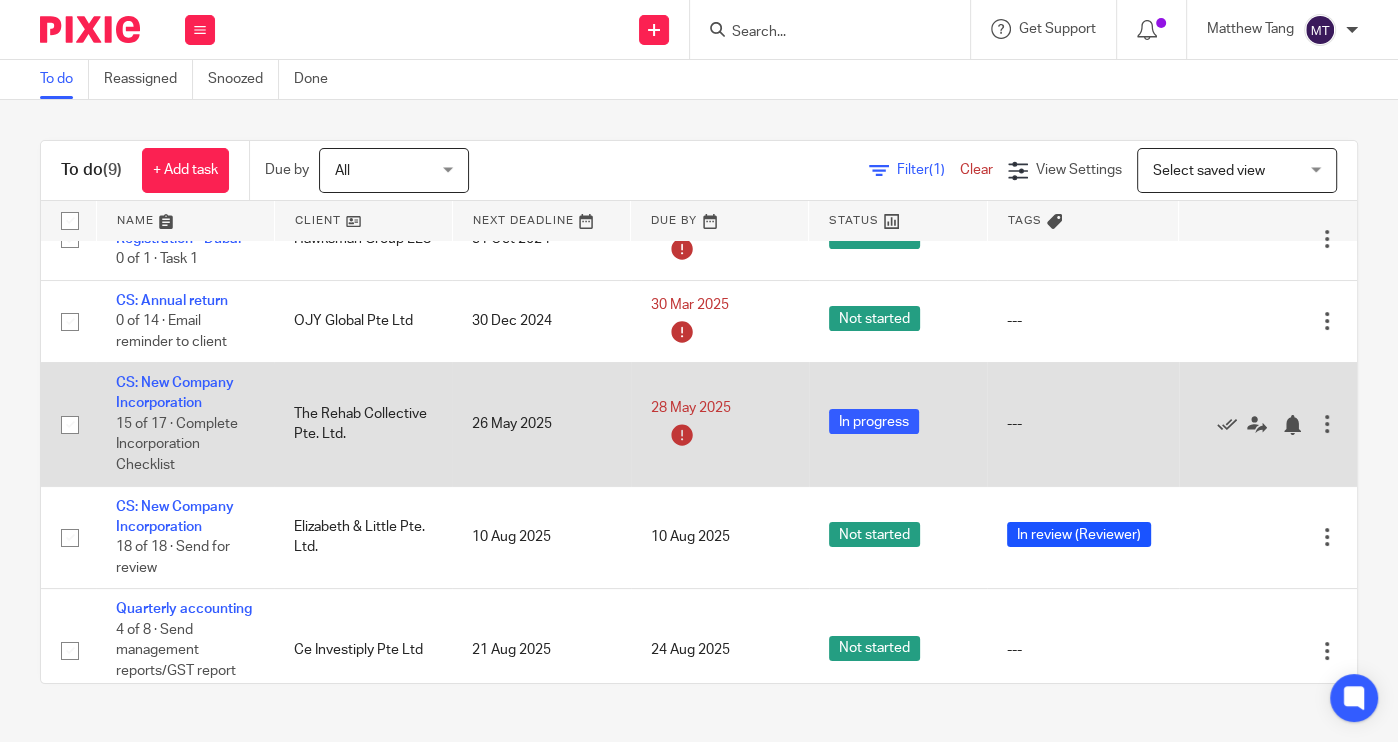 click on "26 May 2025" at bounding box center (541, 424) 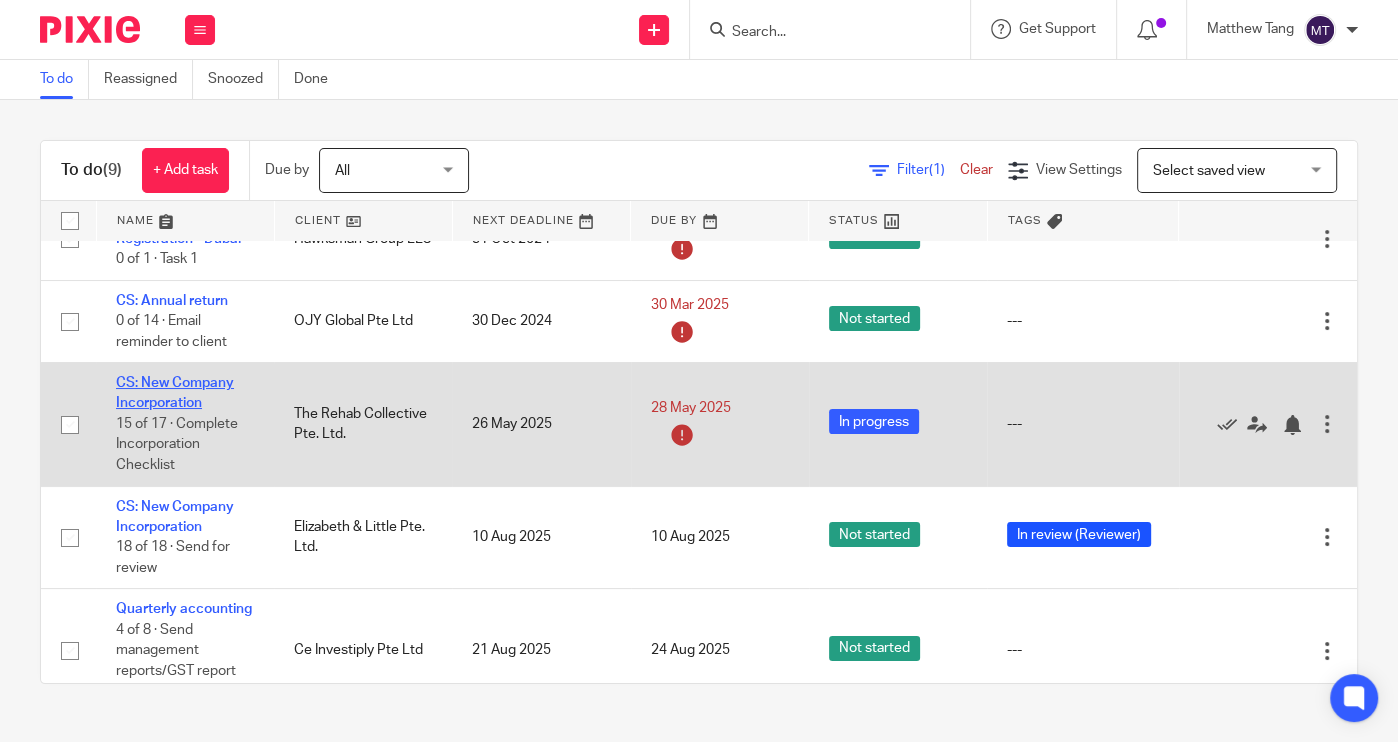 click on "CS: New Company Incorporation" at bounding box center [175, 393] 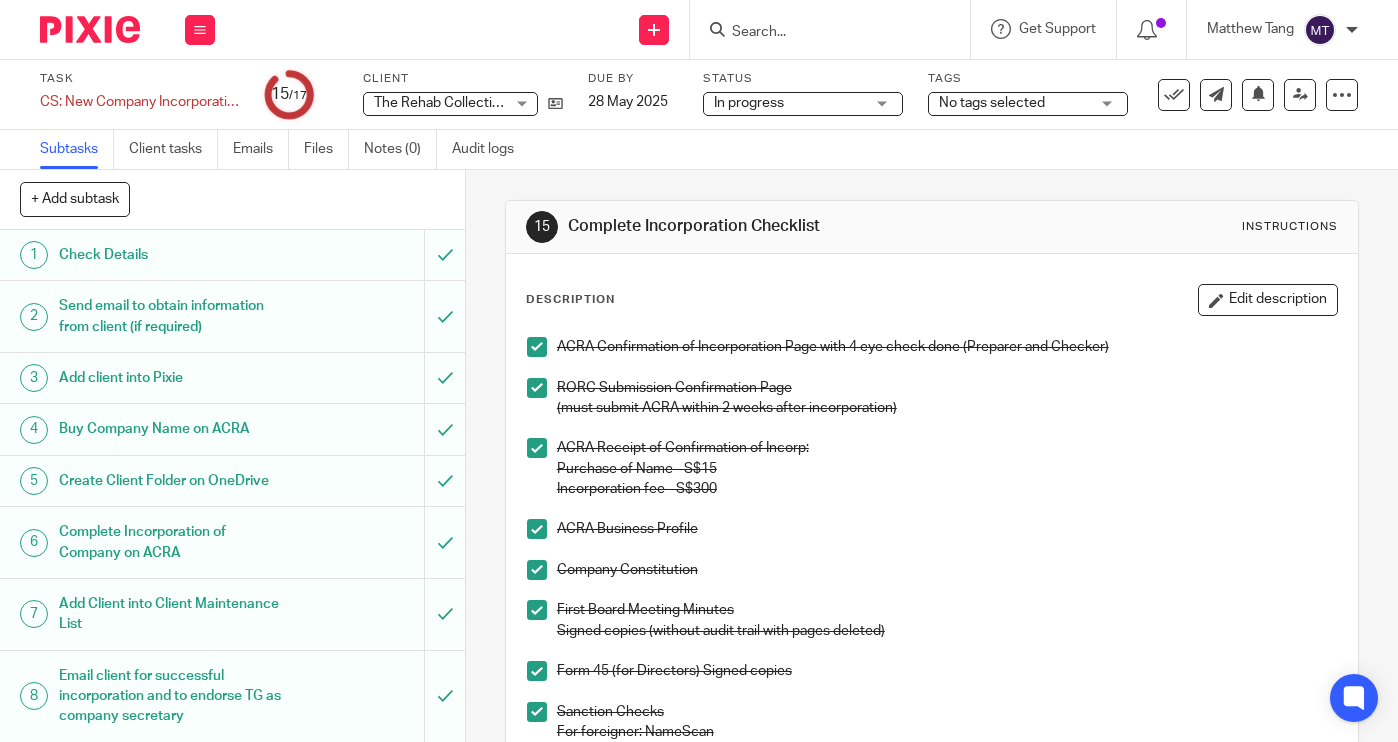 scroll, scrollTop: 0, scrollLeft: 0, axis: both 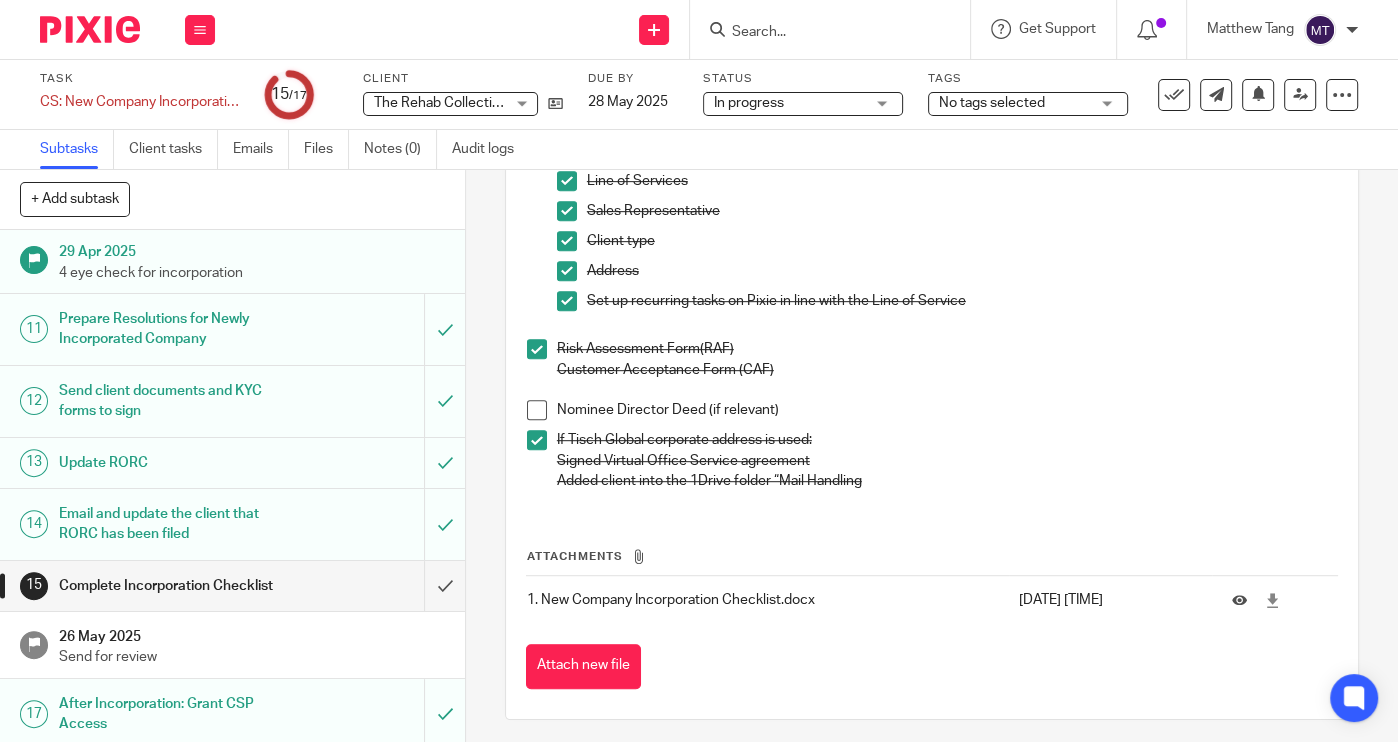 click at bounding box center (90, 29) 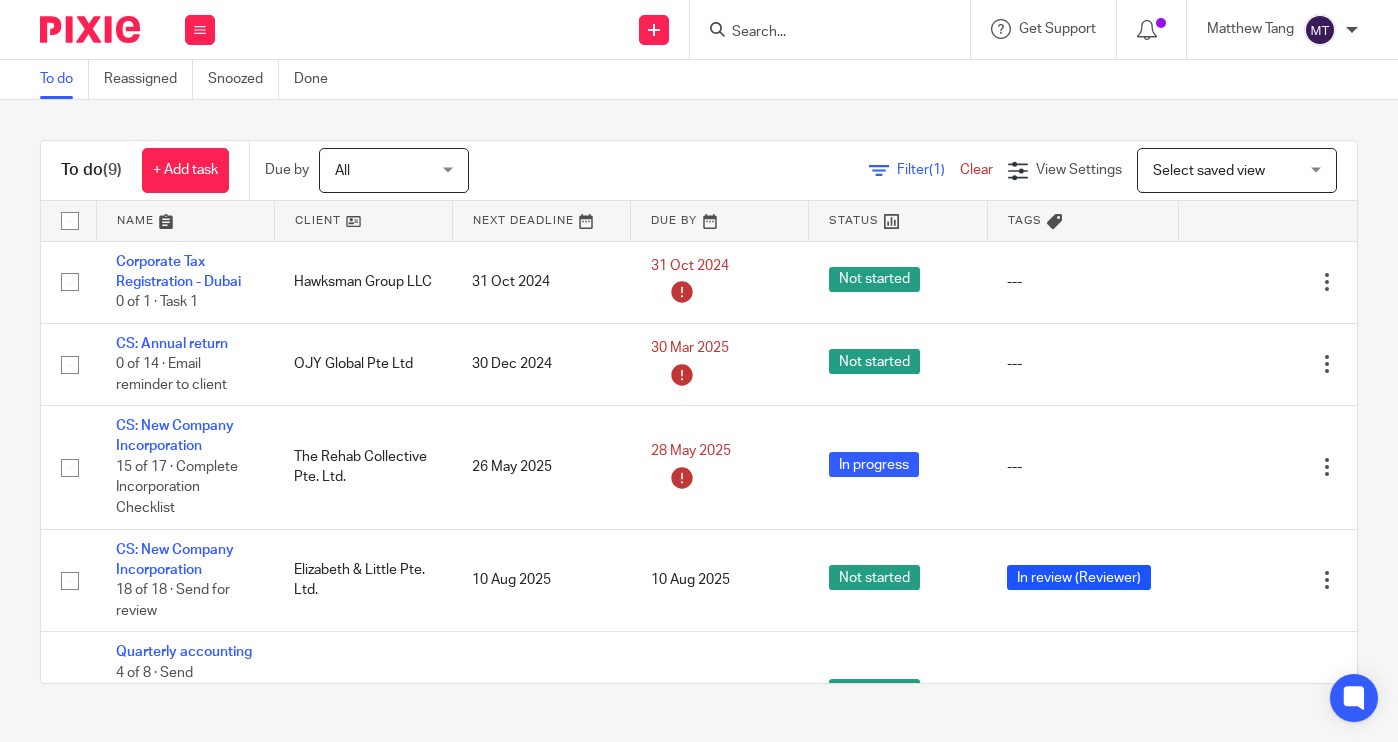 scroll, scrollTop: 0, scrollLeft: 0, axis: both 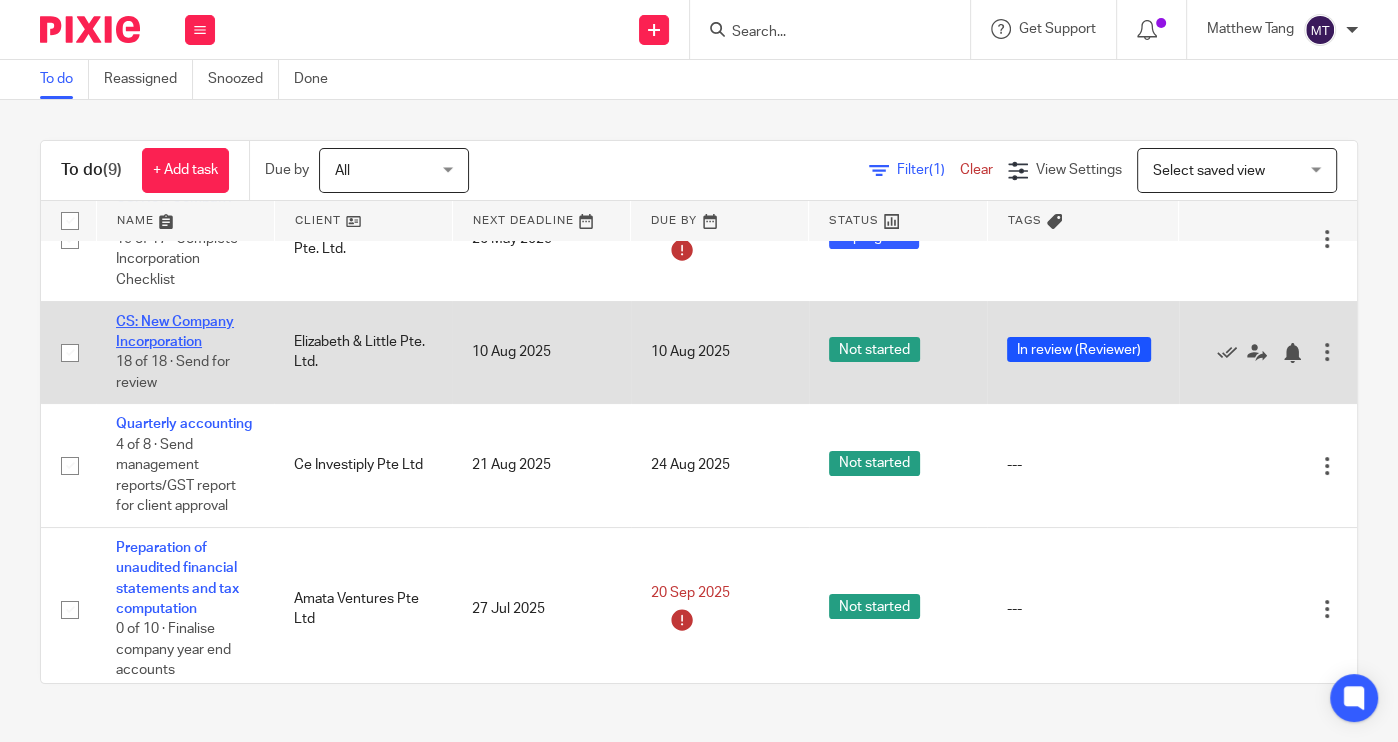 click on "CS: New Company Incorporation" at bounding box center [175, 332] 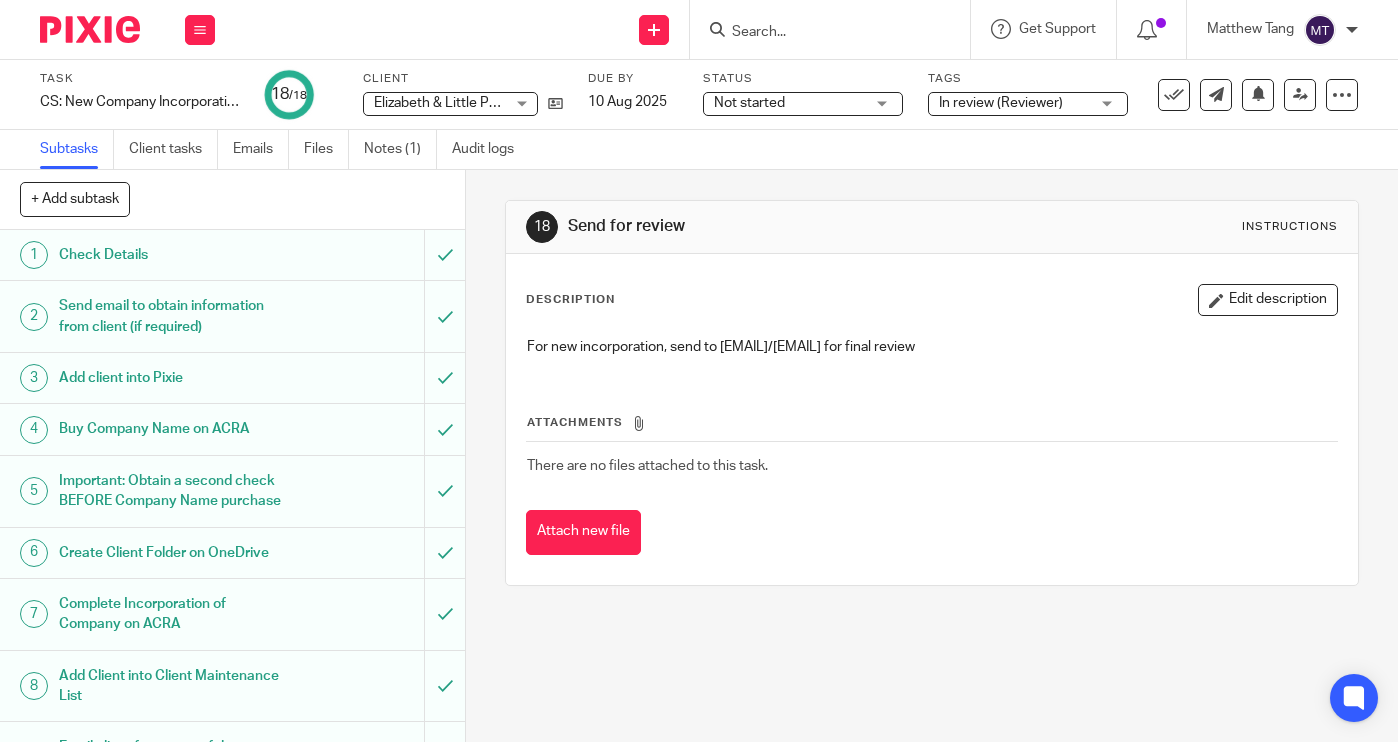 scroll, scrollTop: 0, scrollLeft: 0, axis: both 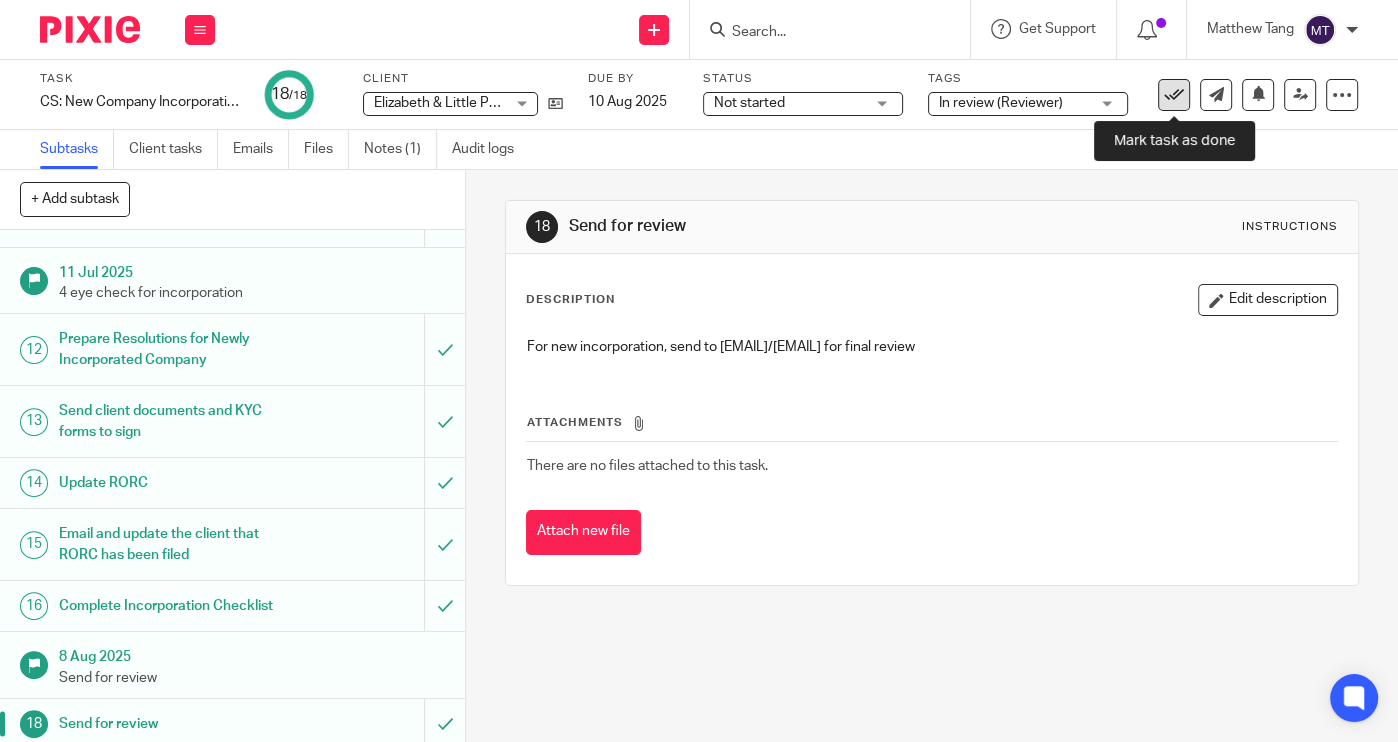 click at bounding box center (1174, 95) 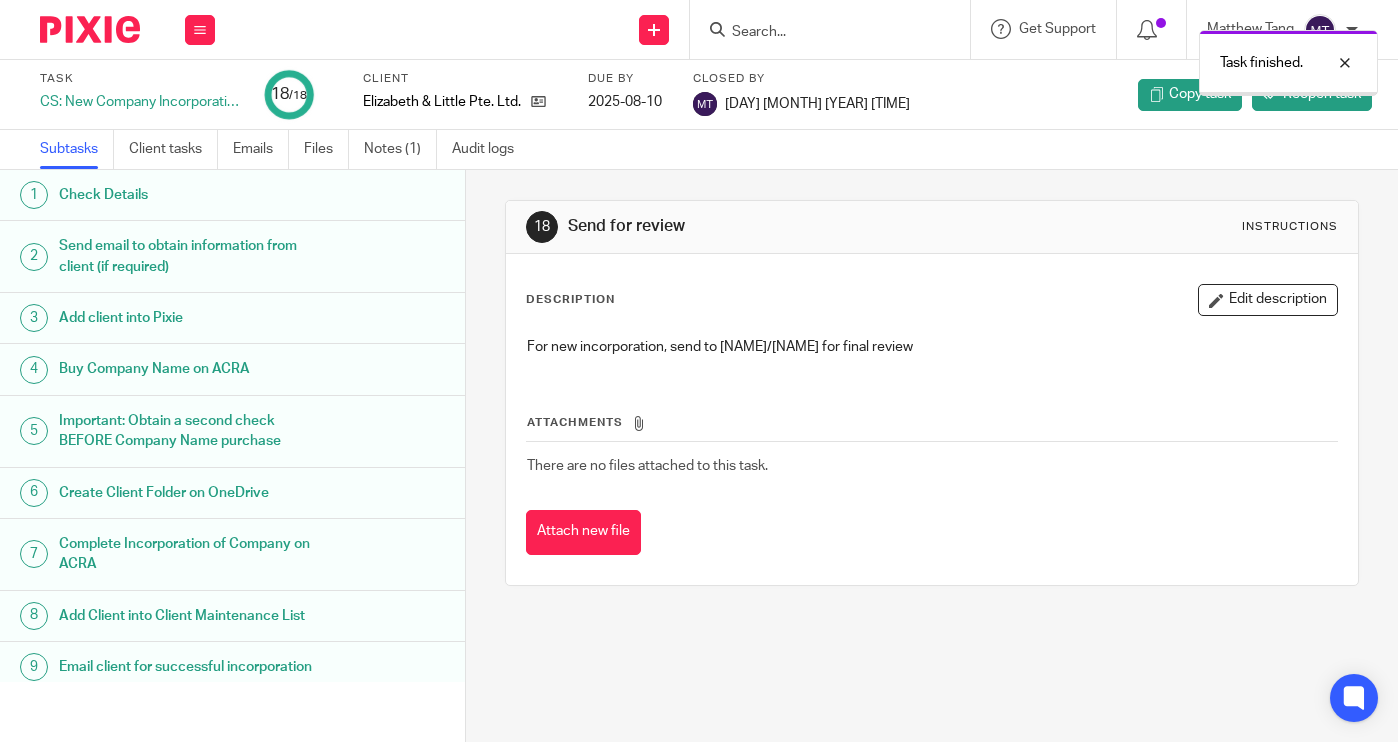 scroll, scrollTop: 0, scrollLeft: 0, axis: both 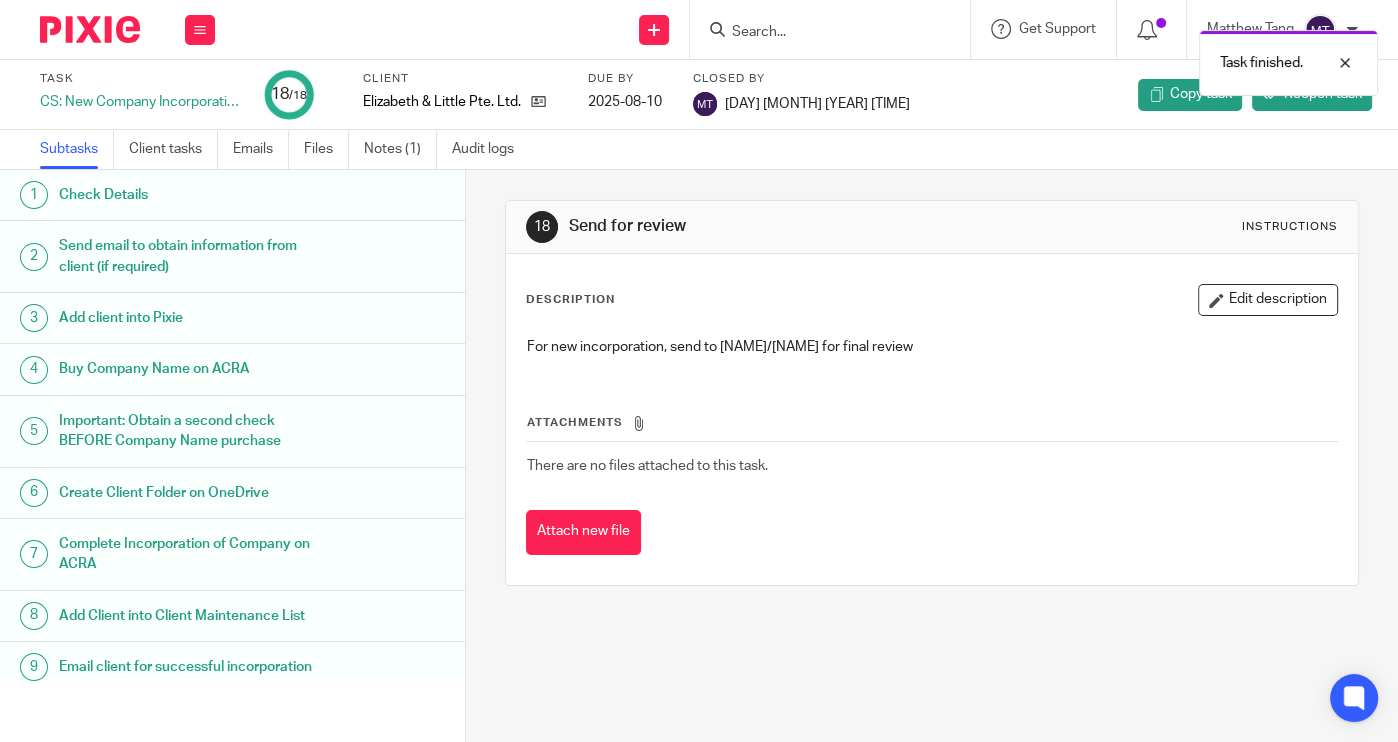 click at bounding box center (90, 29) 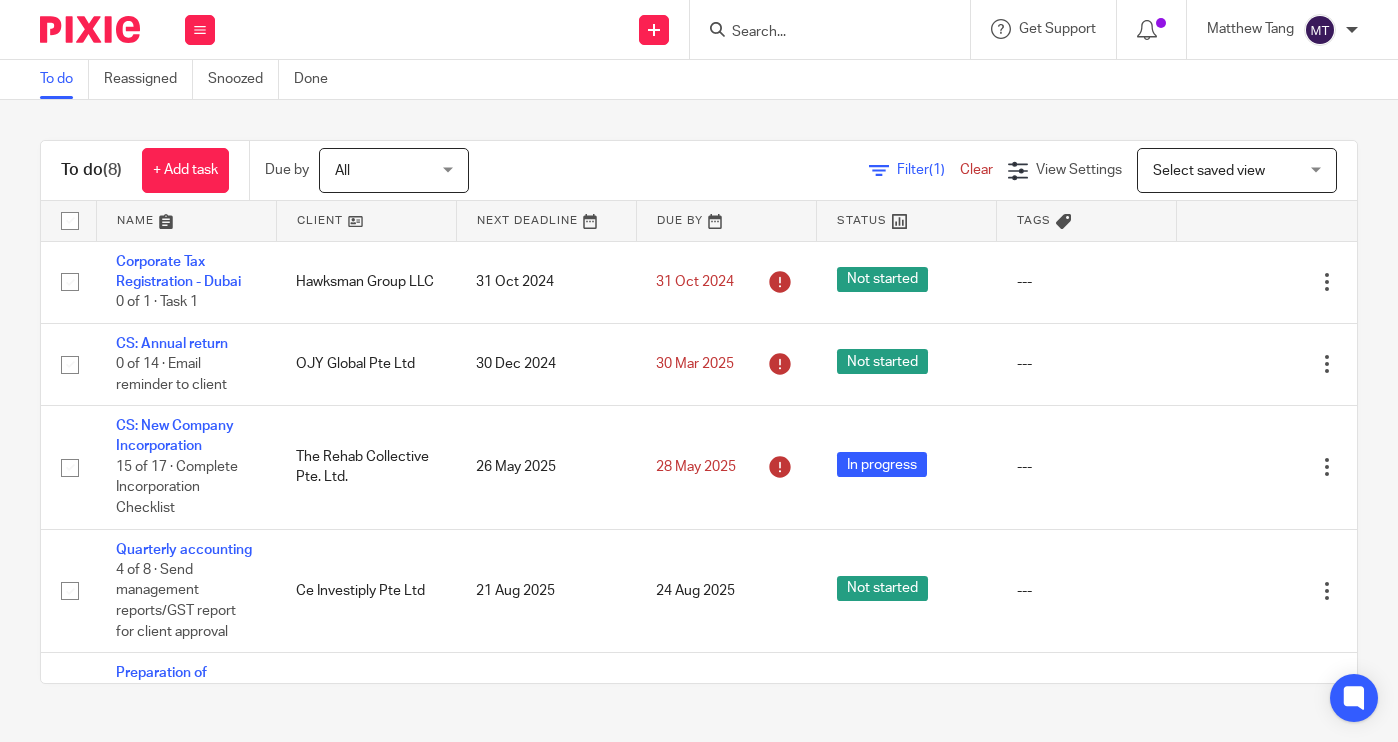 scroll, scrollTop: 0, scrollLeft: 0, axis: both 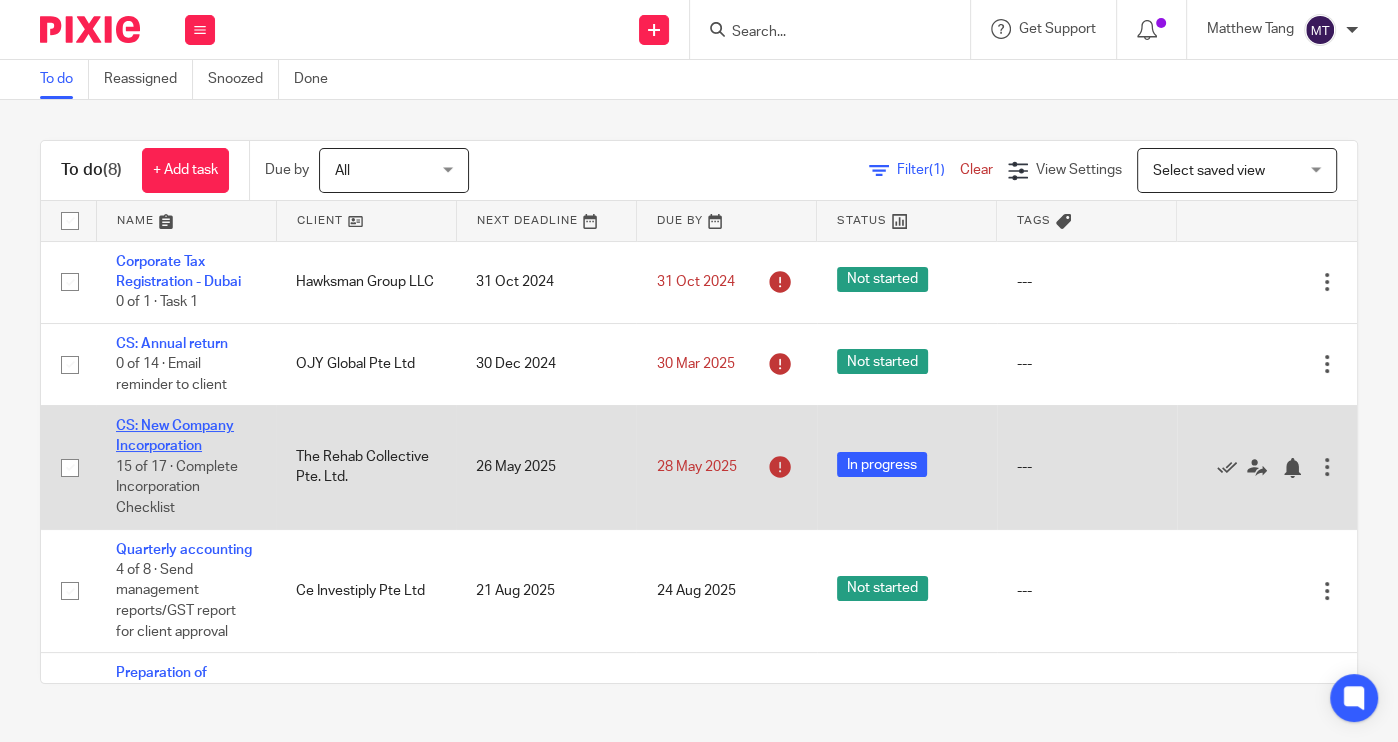 click on "CS: New Company Incorporation" at bounding box center [175, 436] 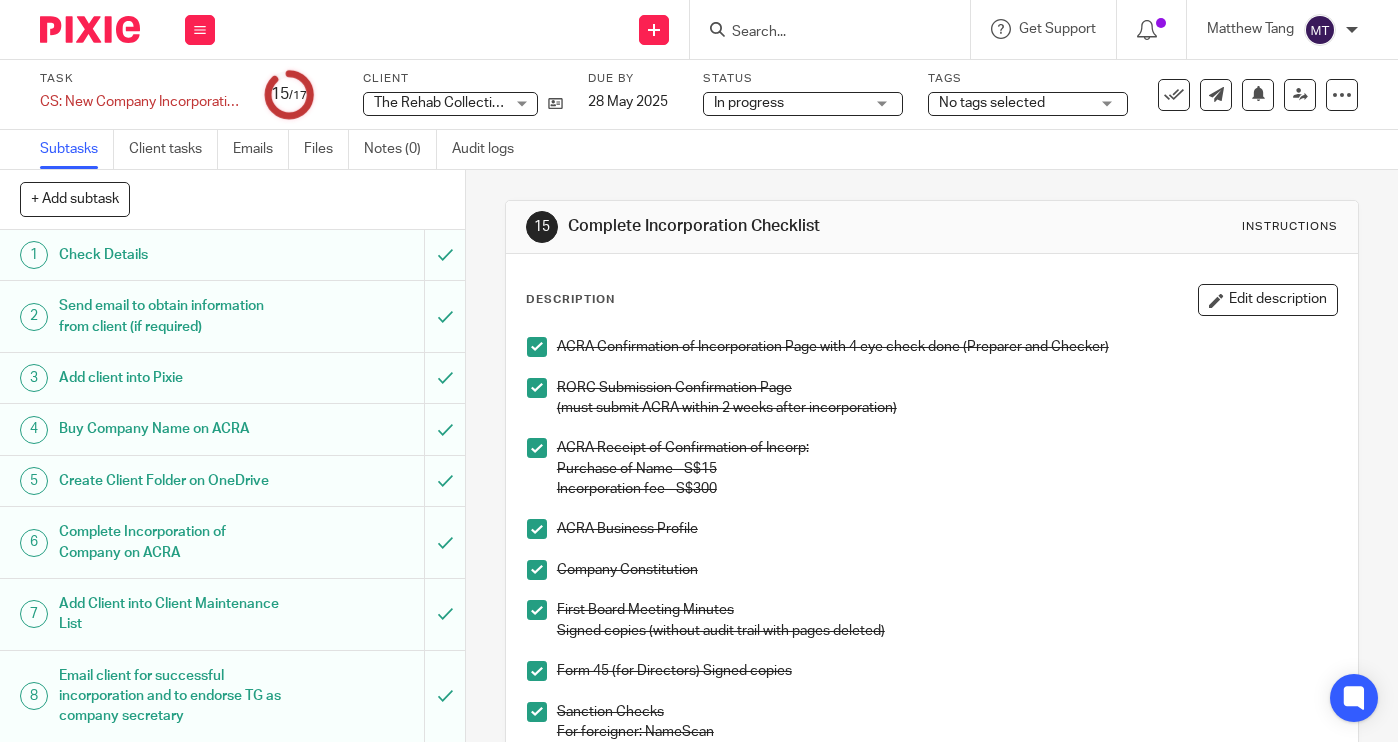scroll, scrollTop: 0, scrollLeft: 0, axis: both 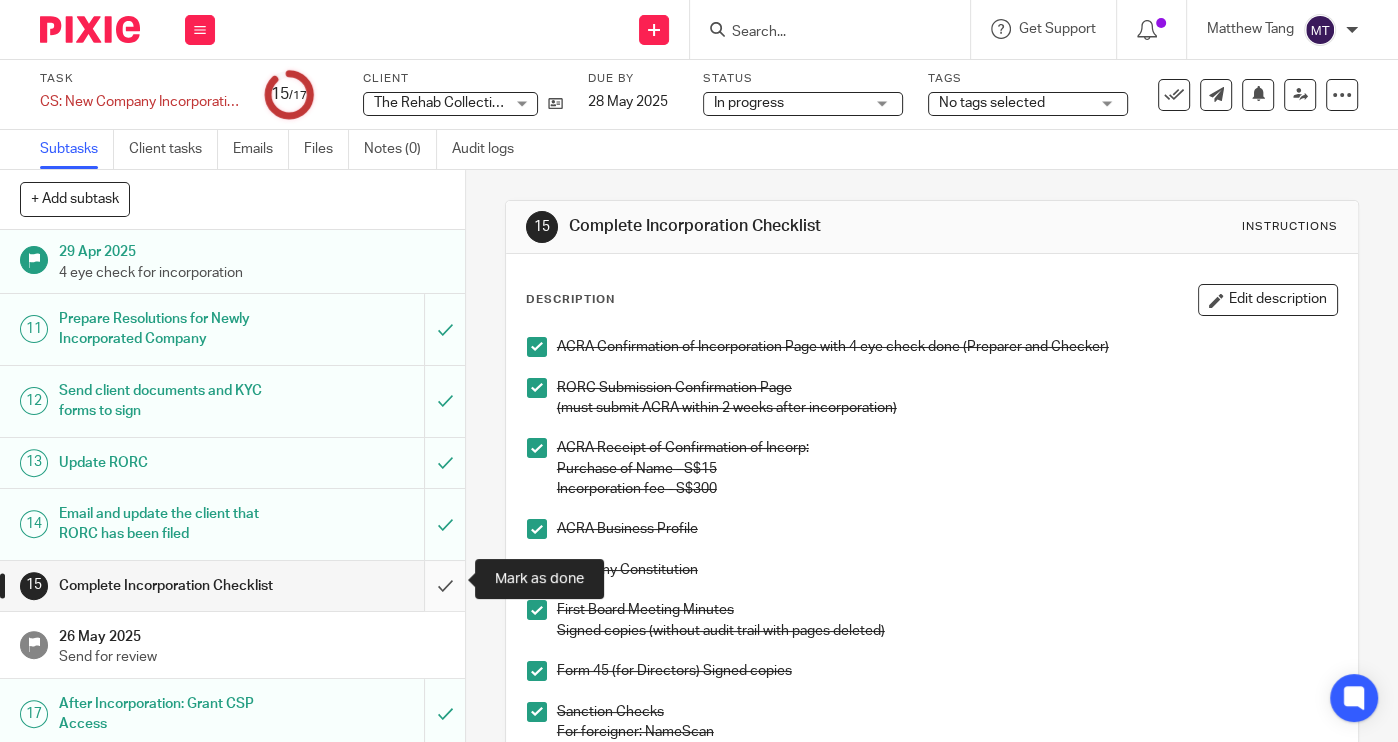 click at bounding box center (232, 586) 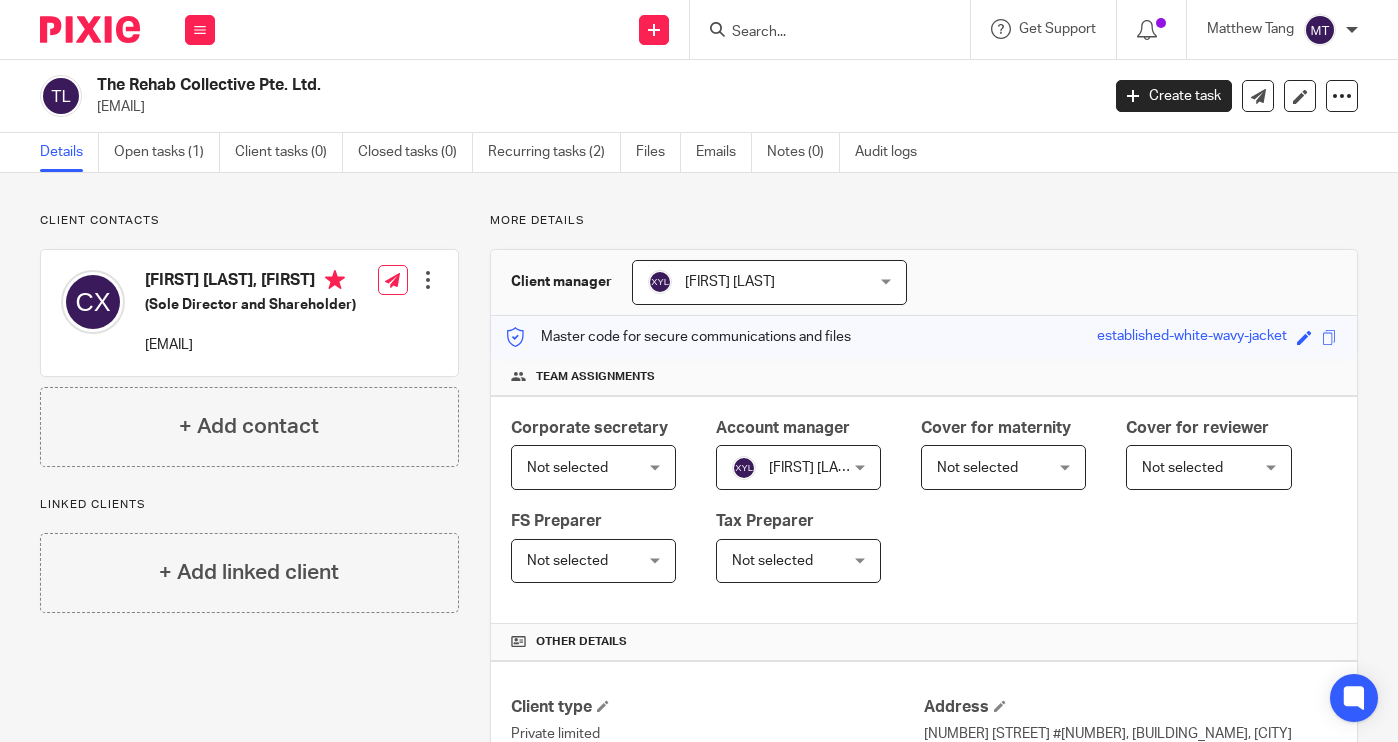 scroll, scrollTop: 0, scrollLeft: 0, axis: both 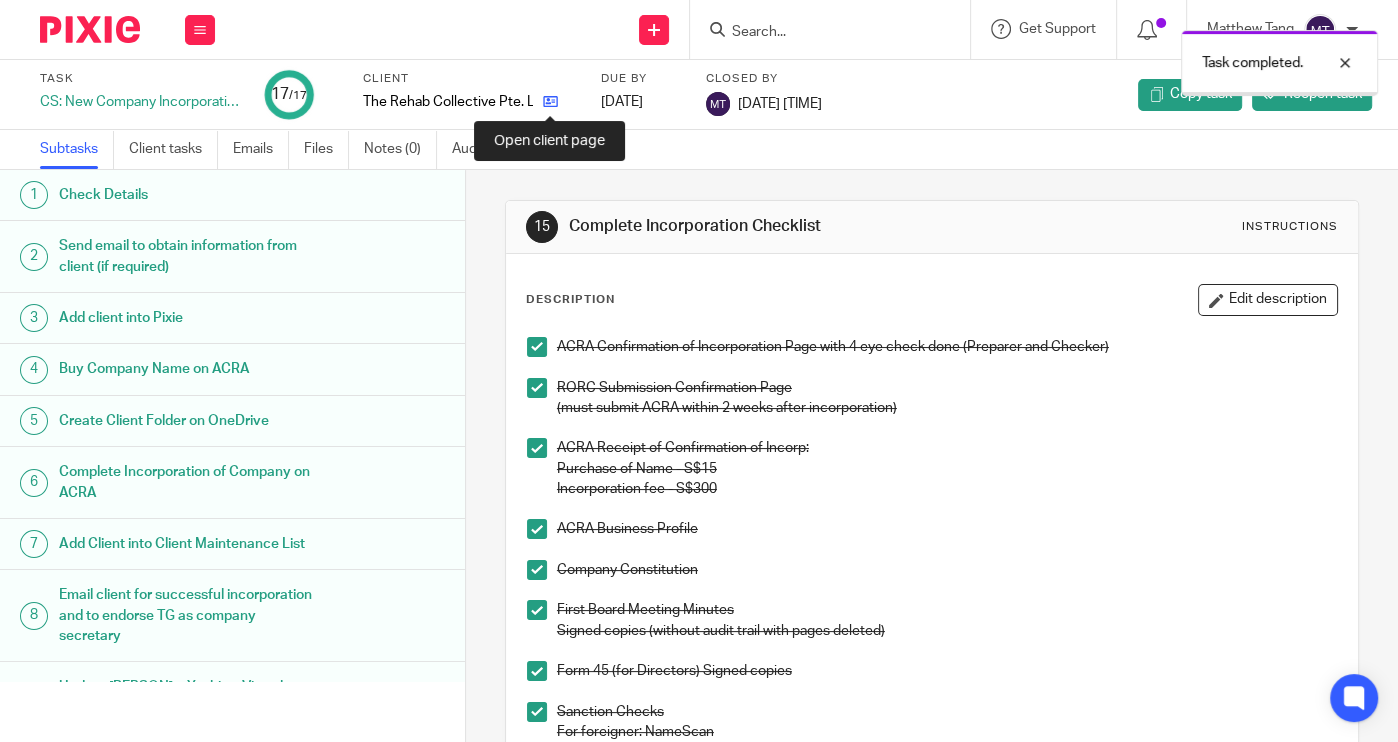click at bounding box center (550, 101) 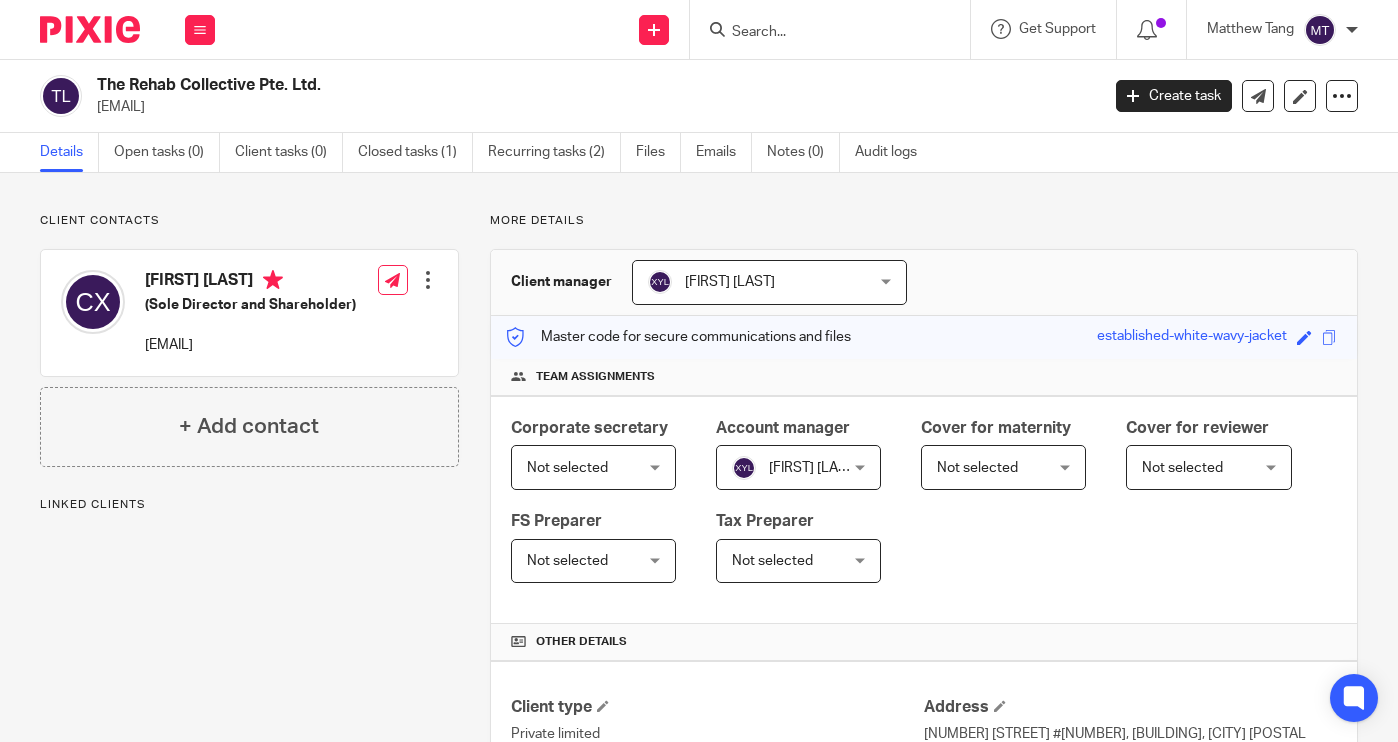 scroll, scrollTop: 0, scrollLeft: 0, axis: both 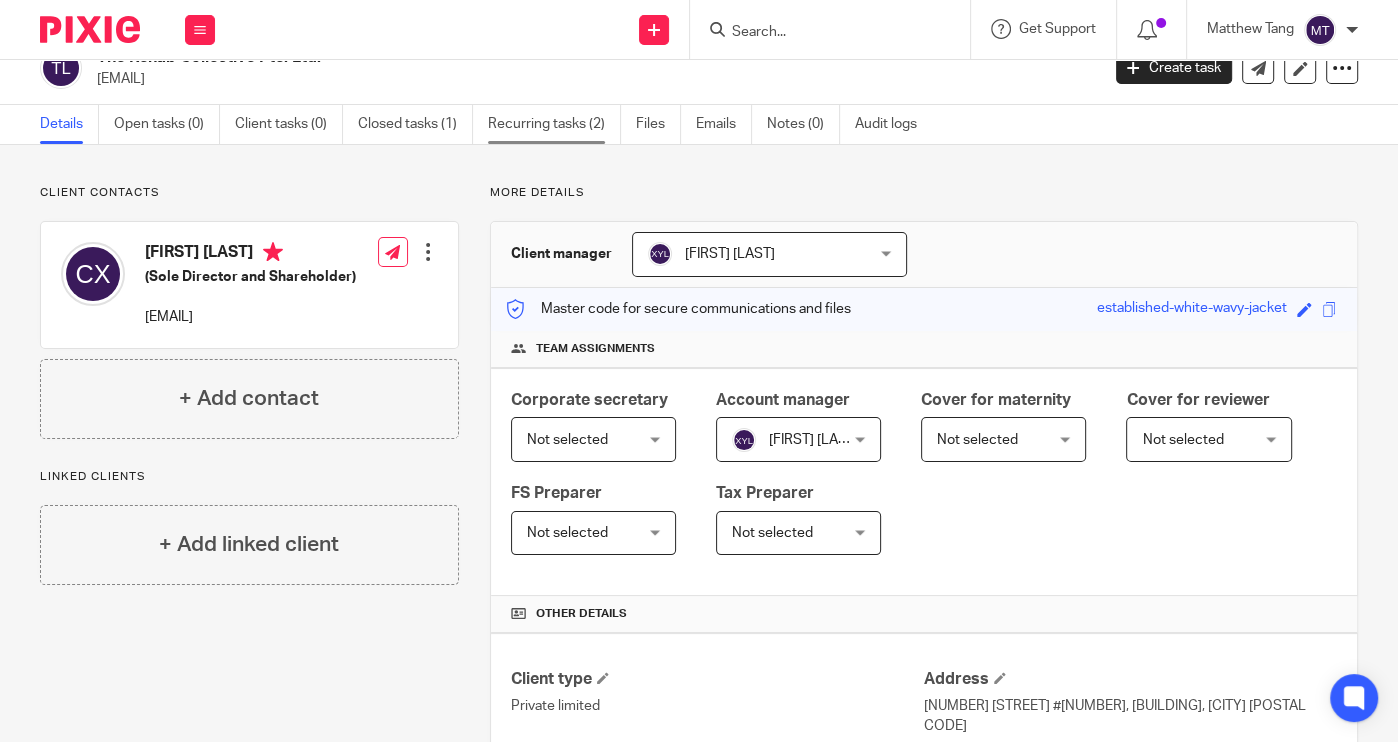 click on "Client contacts
[FIRST] [LAST]
(Sole Director and Shareholder)
[EMAIL]
Edit contact
Create client from contact
Export data
Delete contact
+ Add contact" at bounding box center (699, 634) 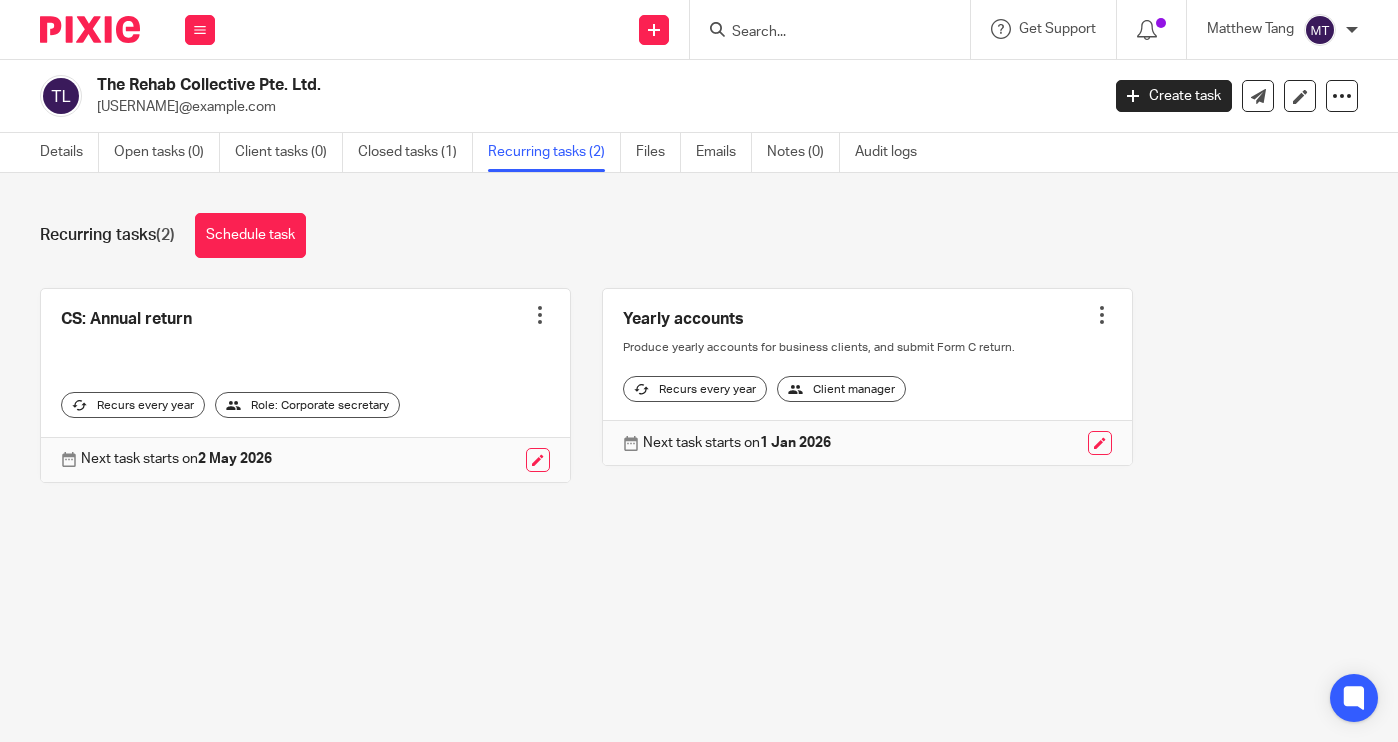 scroll, scrollTop: 0, scrollLeft: 0, axis: both 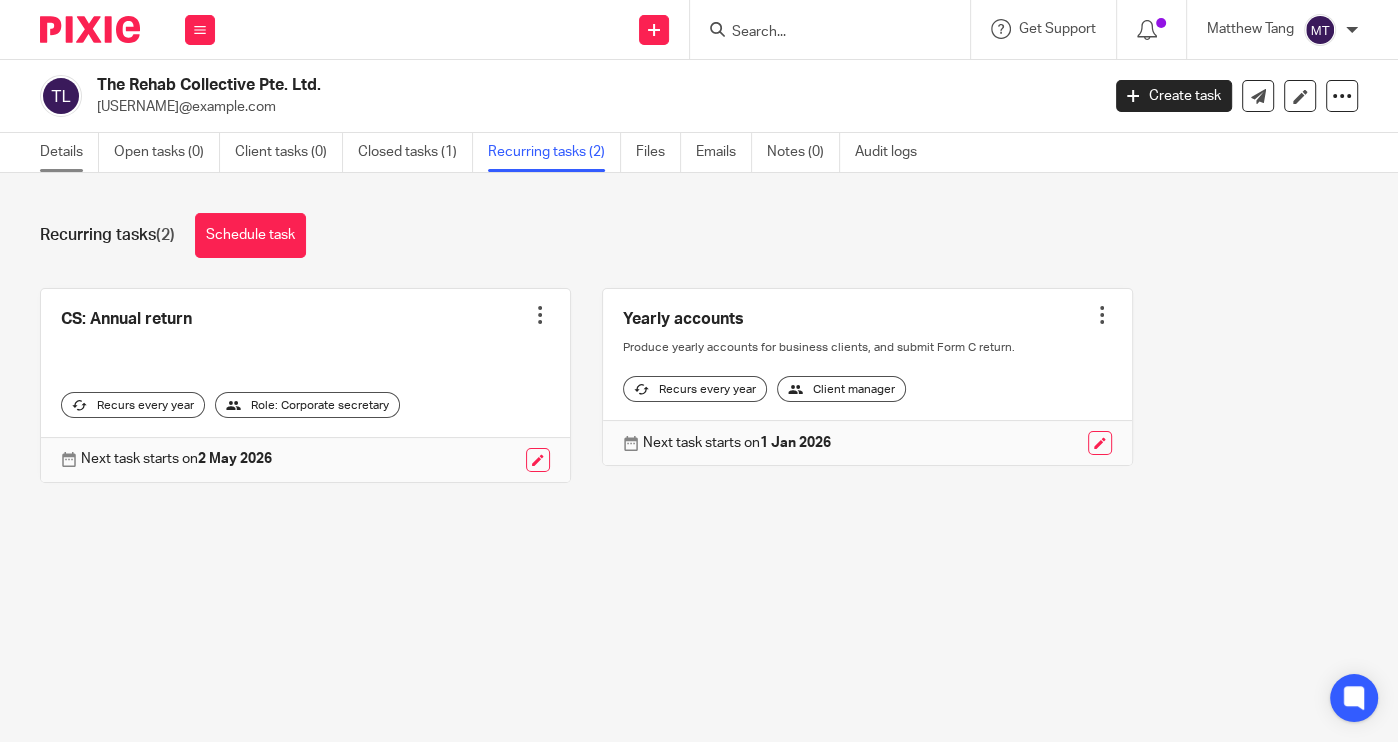click on "Details" at bounding box center (69, 152) 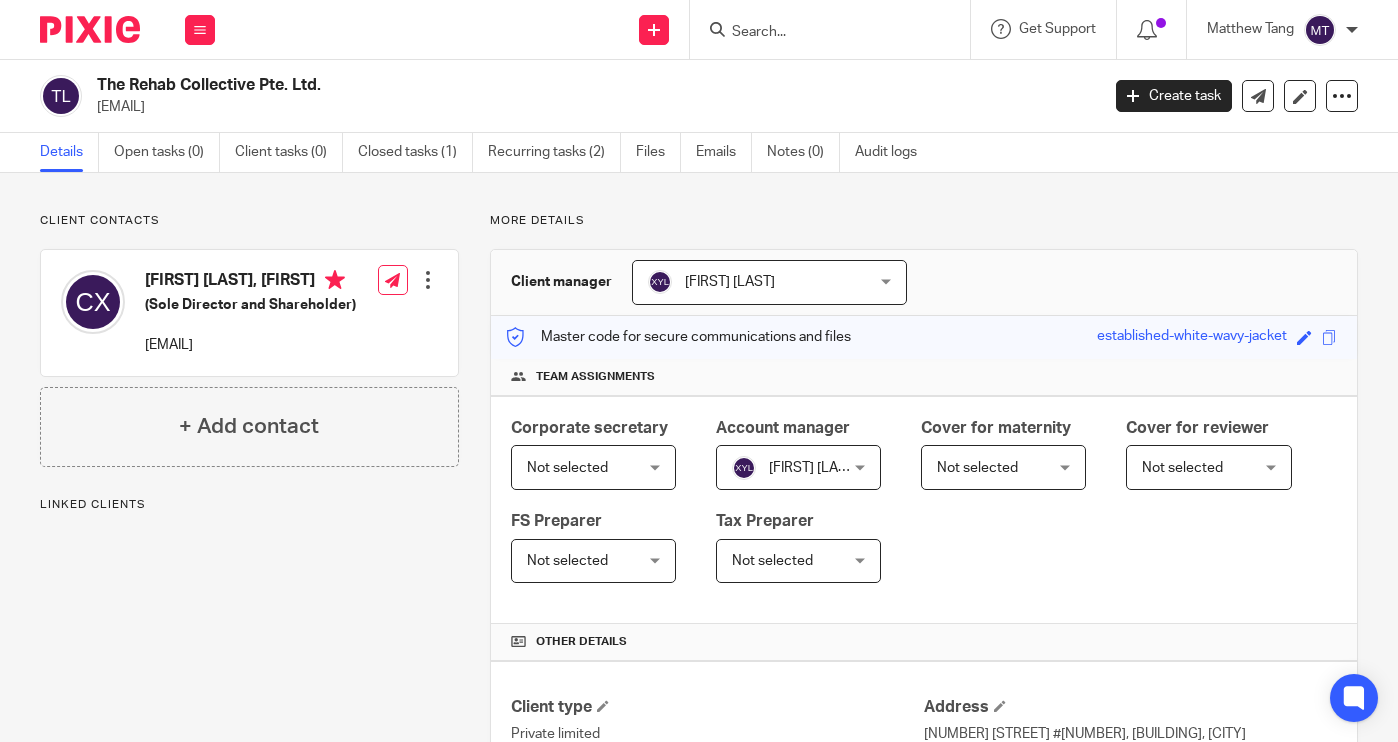 scroll, scrollTop: 0, scrollLeft: 0, axis: both 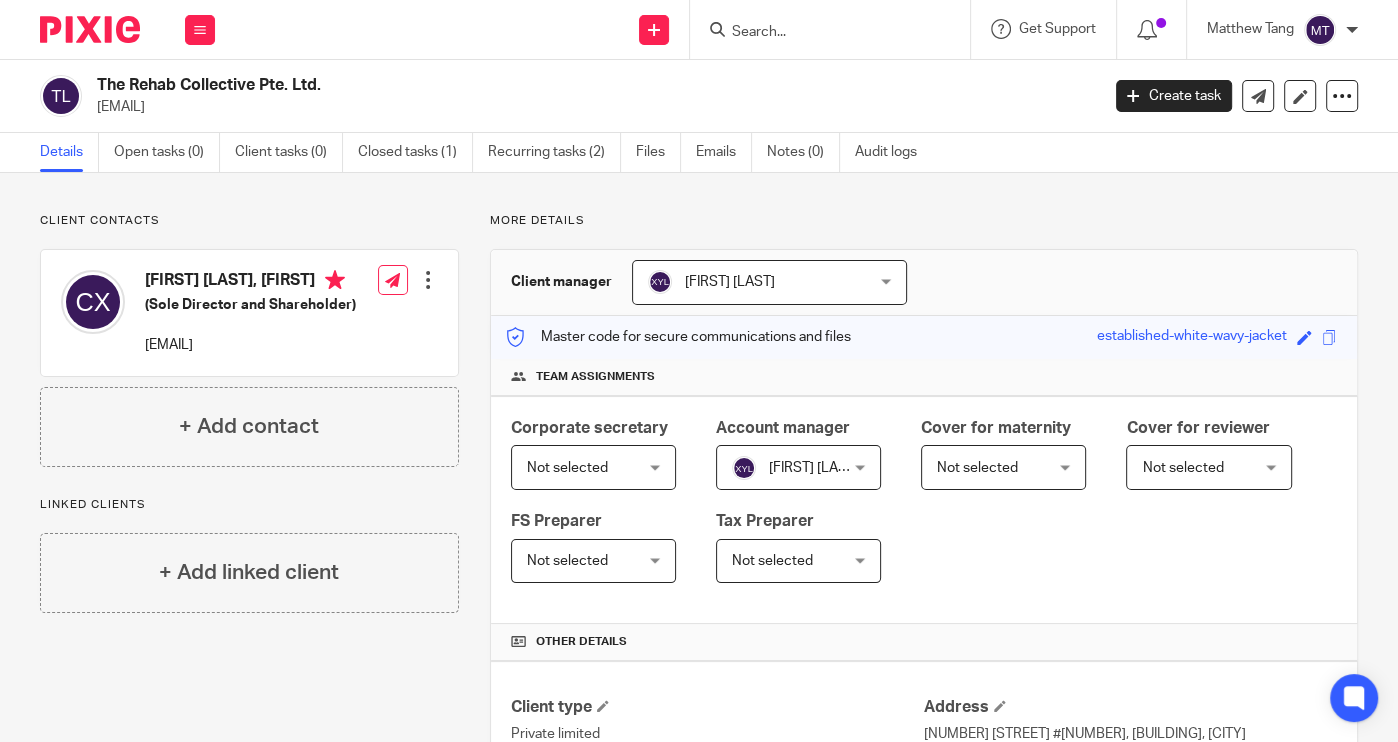 click at bounding box center (90, 29) 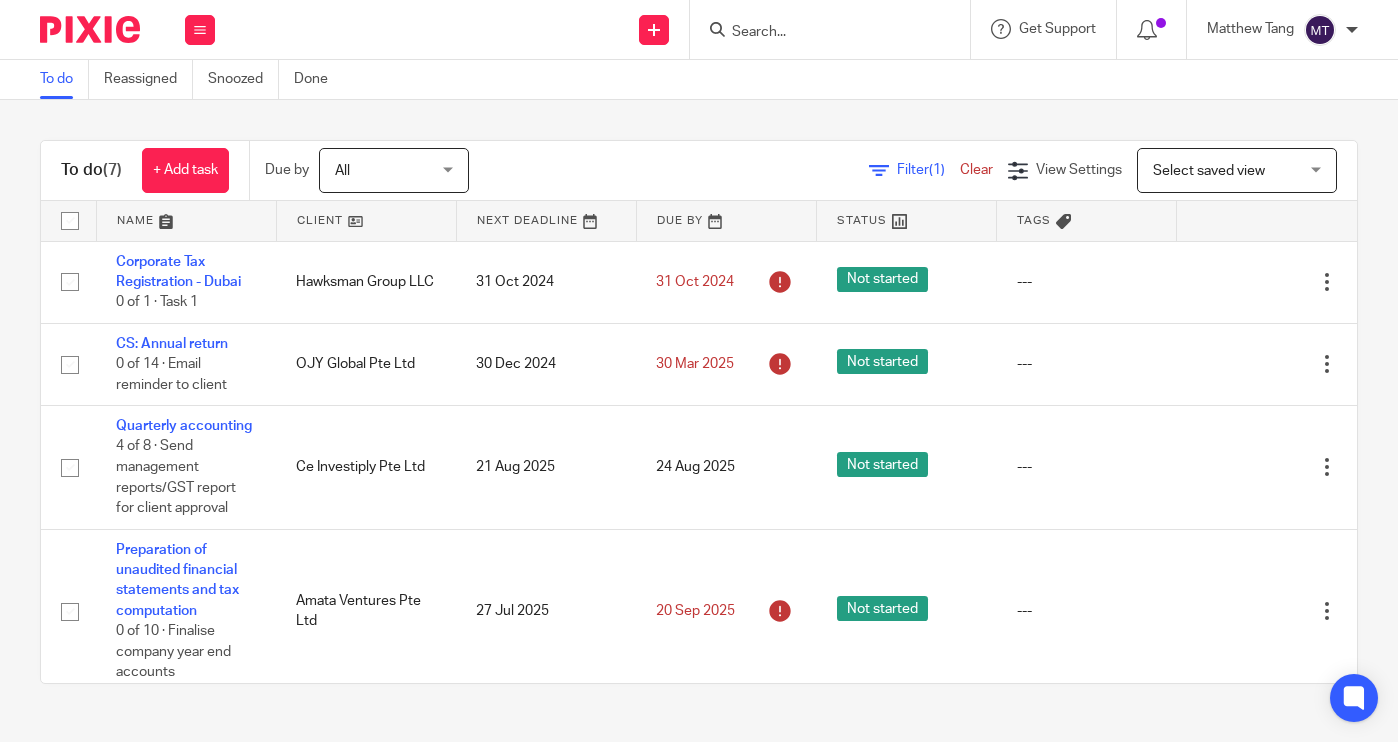 scroll, scrollTop: 0, scrollLeft: 0, axis: both 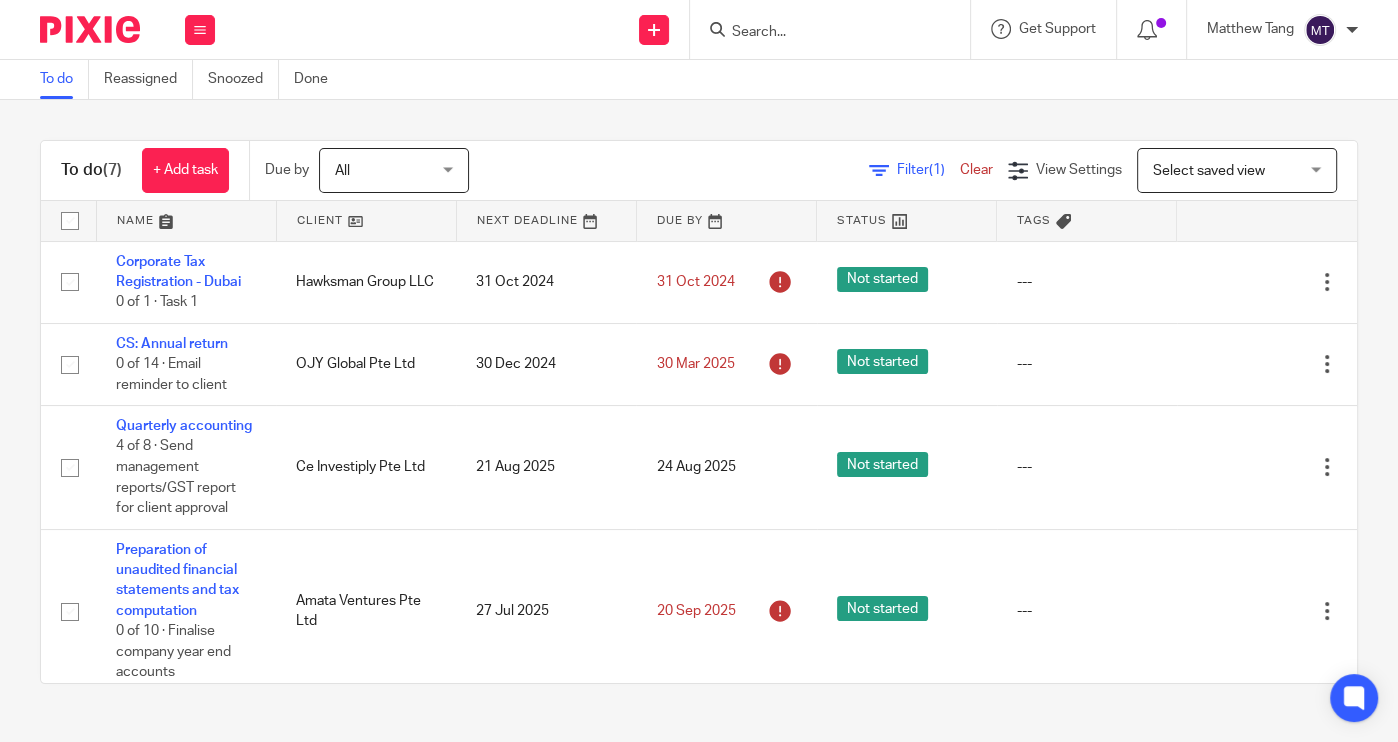 click at bounding box center [90, 29] 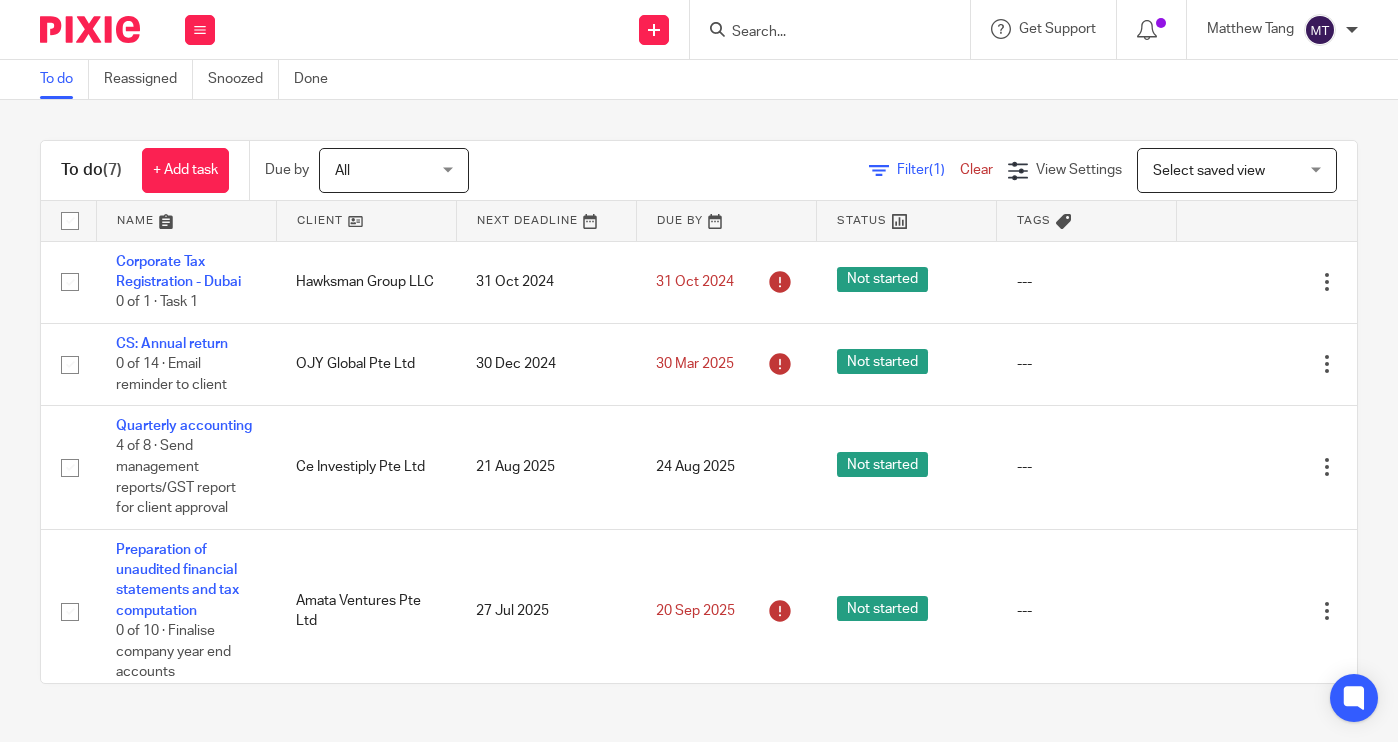 scroll, scrollTop: 0, scrollLeft: 0, axis: both 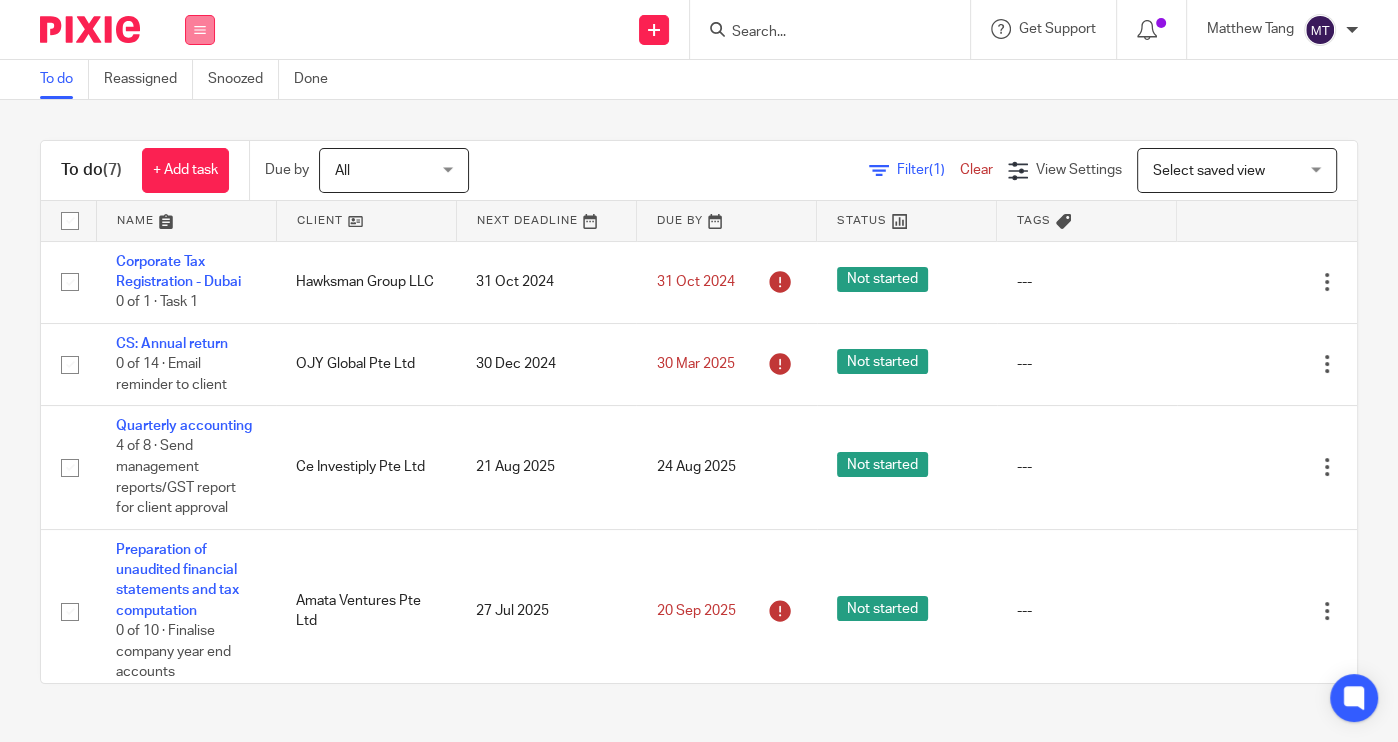 click at bounding box center (200, 30) 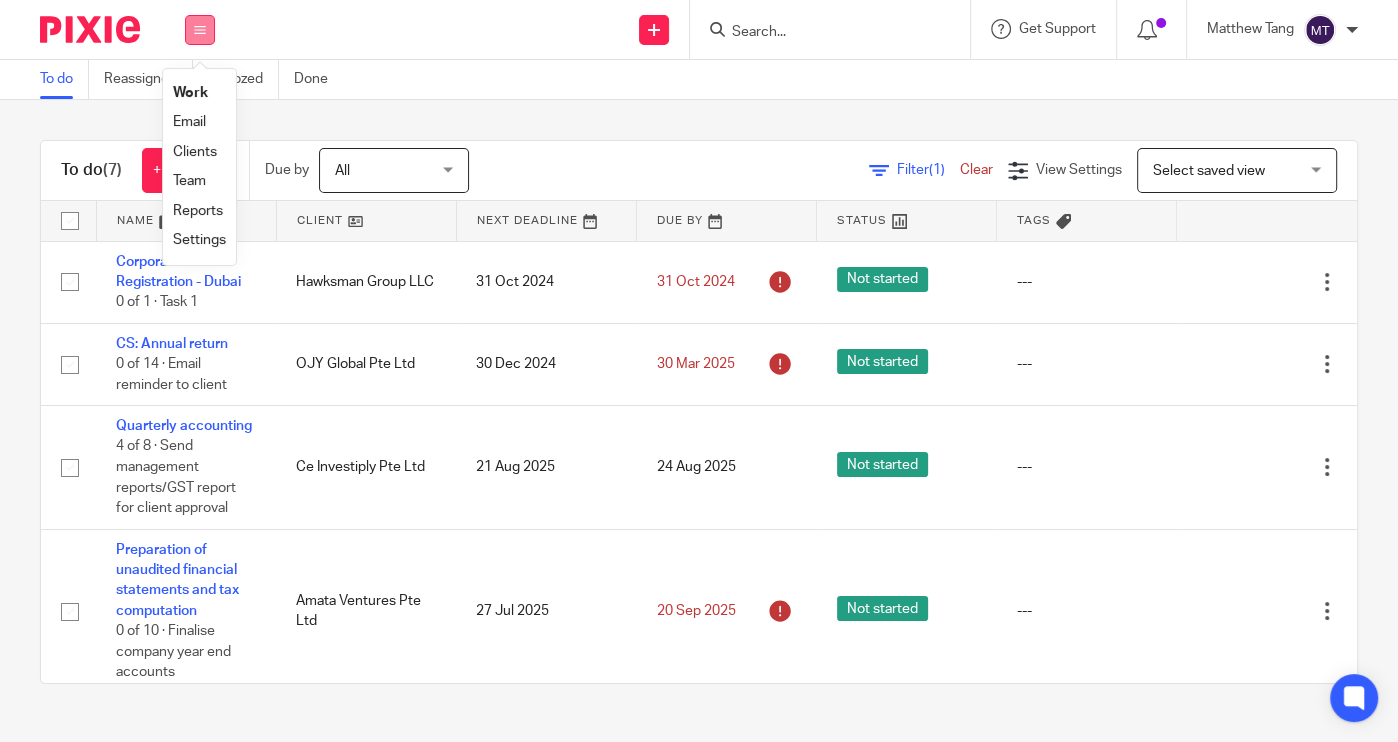 click at bounding box center (200, 30) 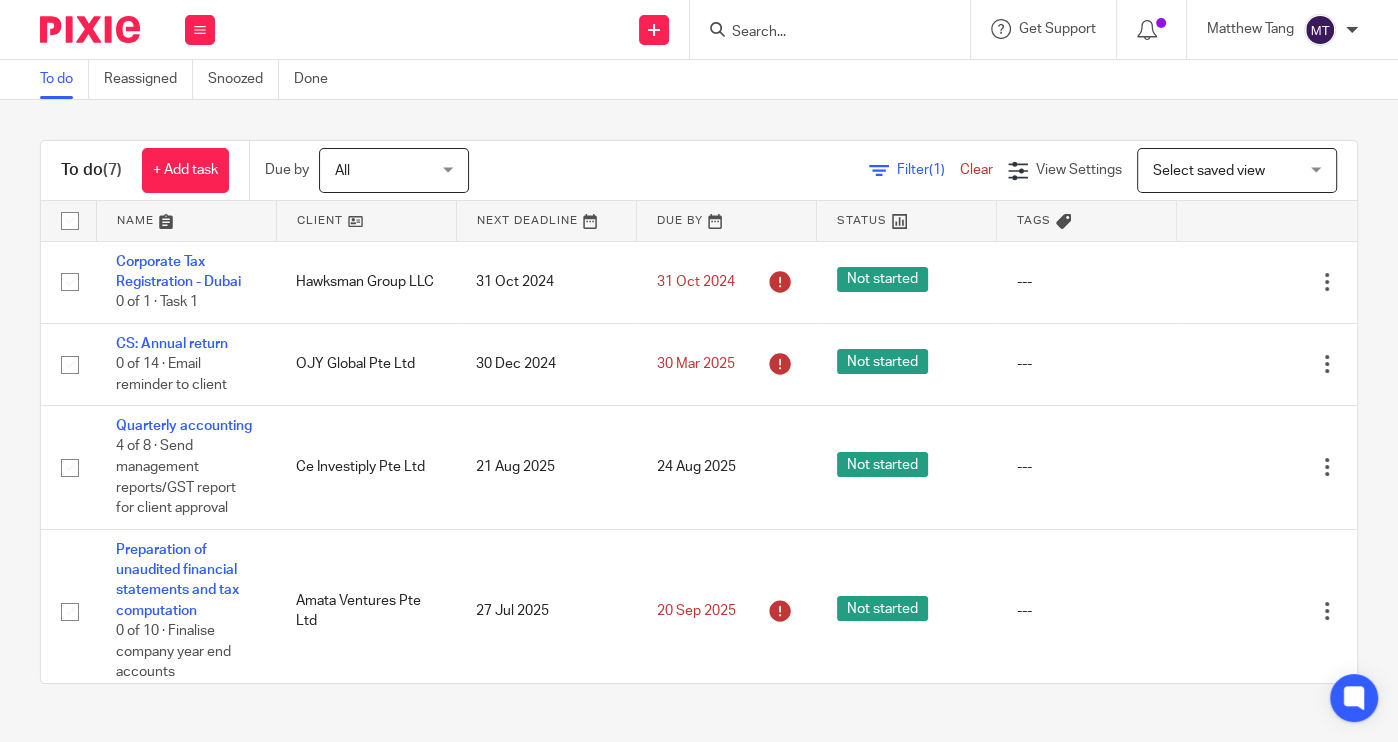 click at bounding box center [1320, 30] 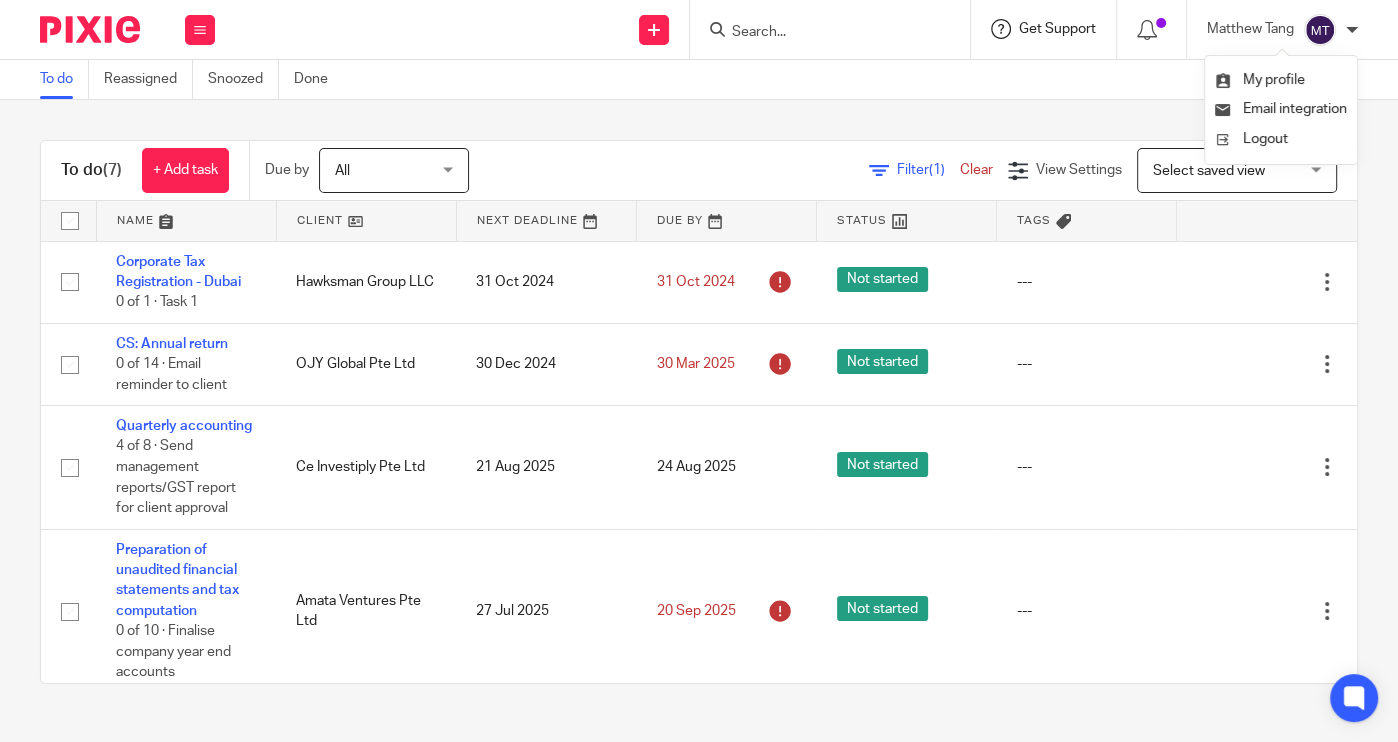 click on "Get Support" at bounding box center [1057, 29] 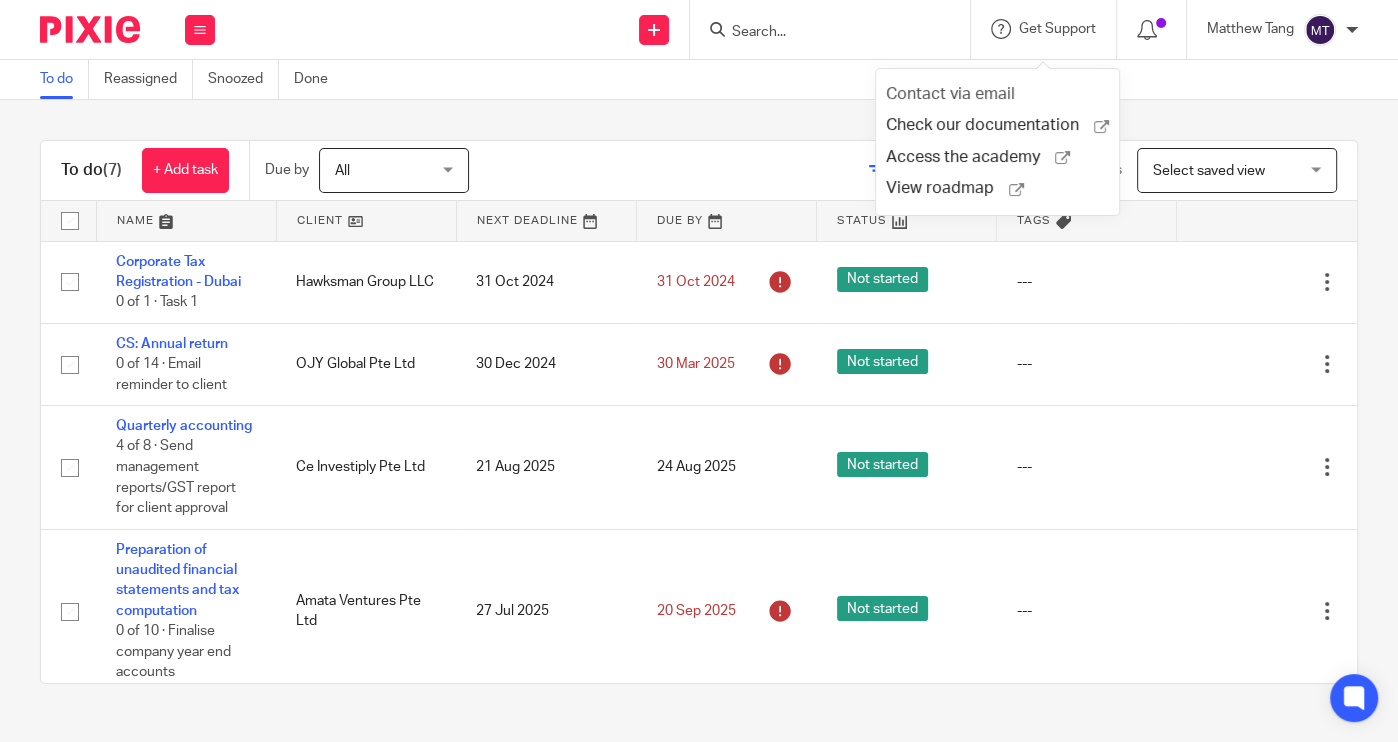 click on "Contact via email" at bounding box center [950, 94] 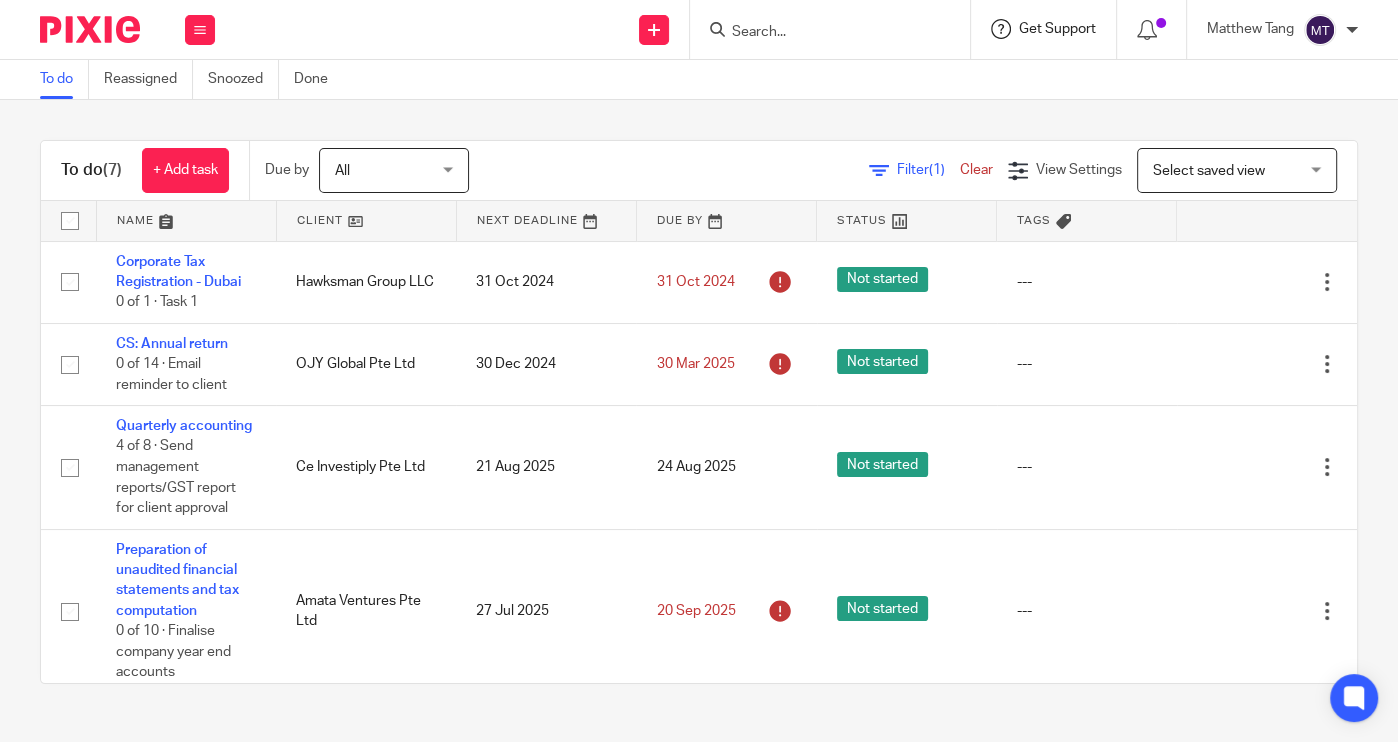 click on "Get Support" at bounding box center [1057, 29] 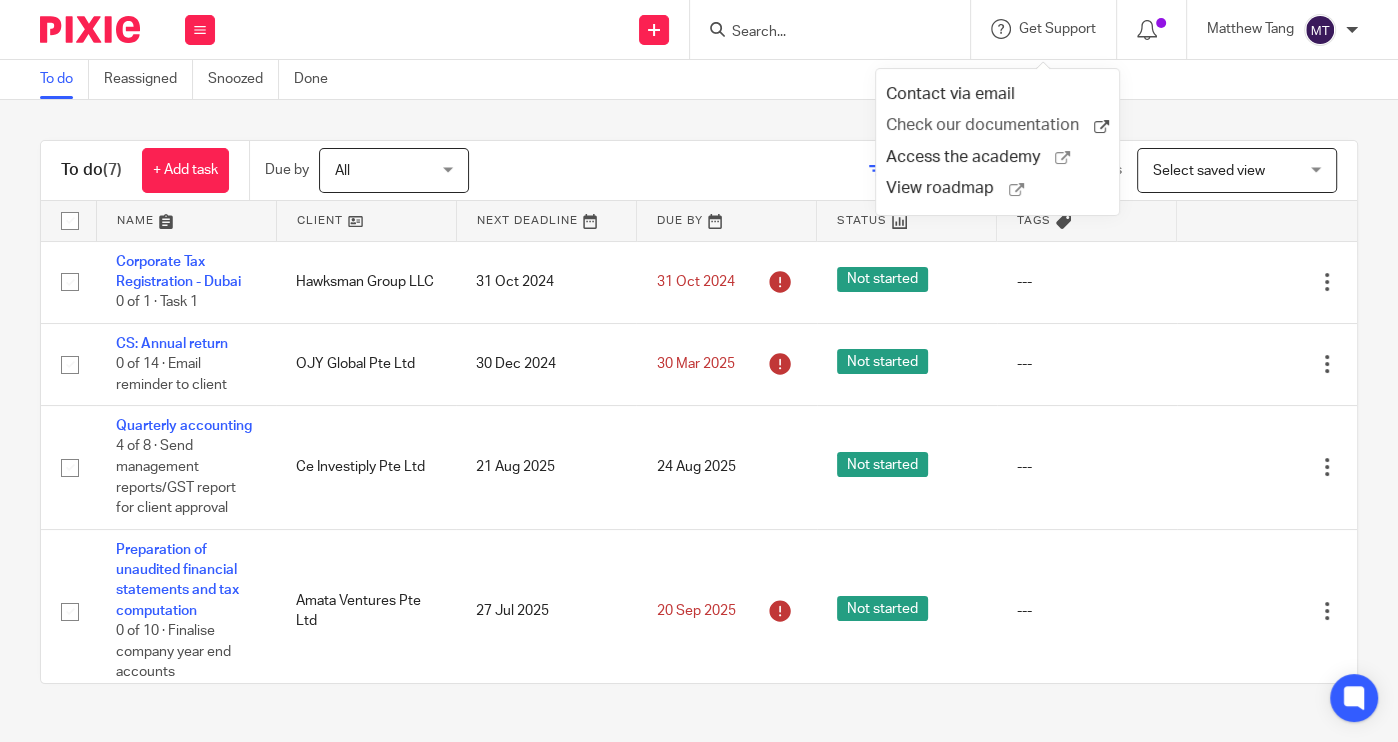 click on "Check our documentation" at bounding box center (990, 125) 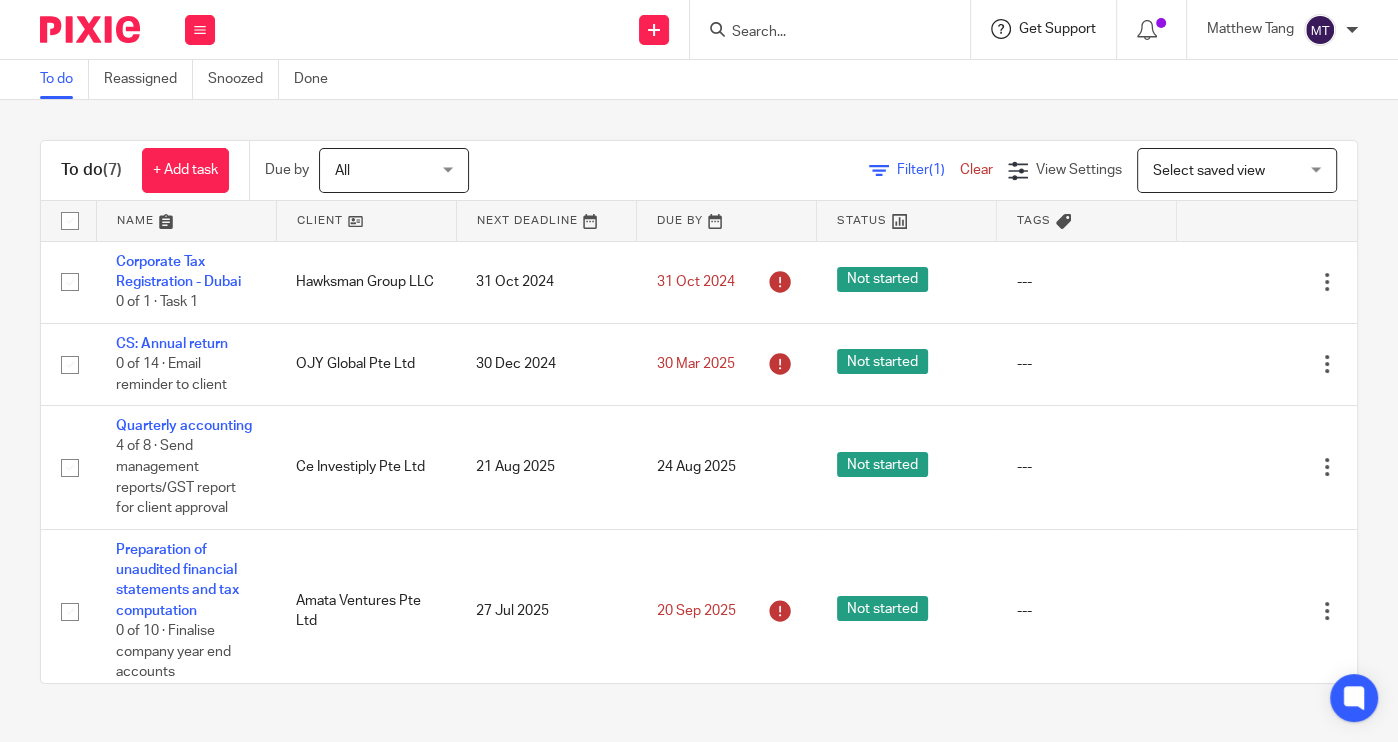 click on "Get Support" at bounding box center [1057, 29] 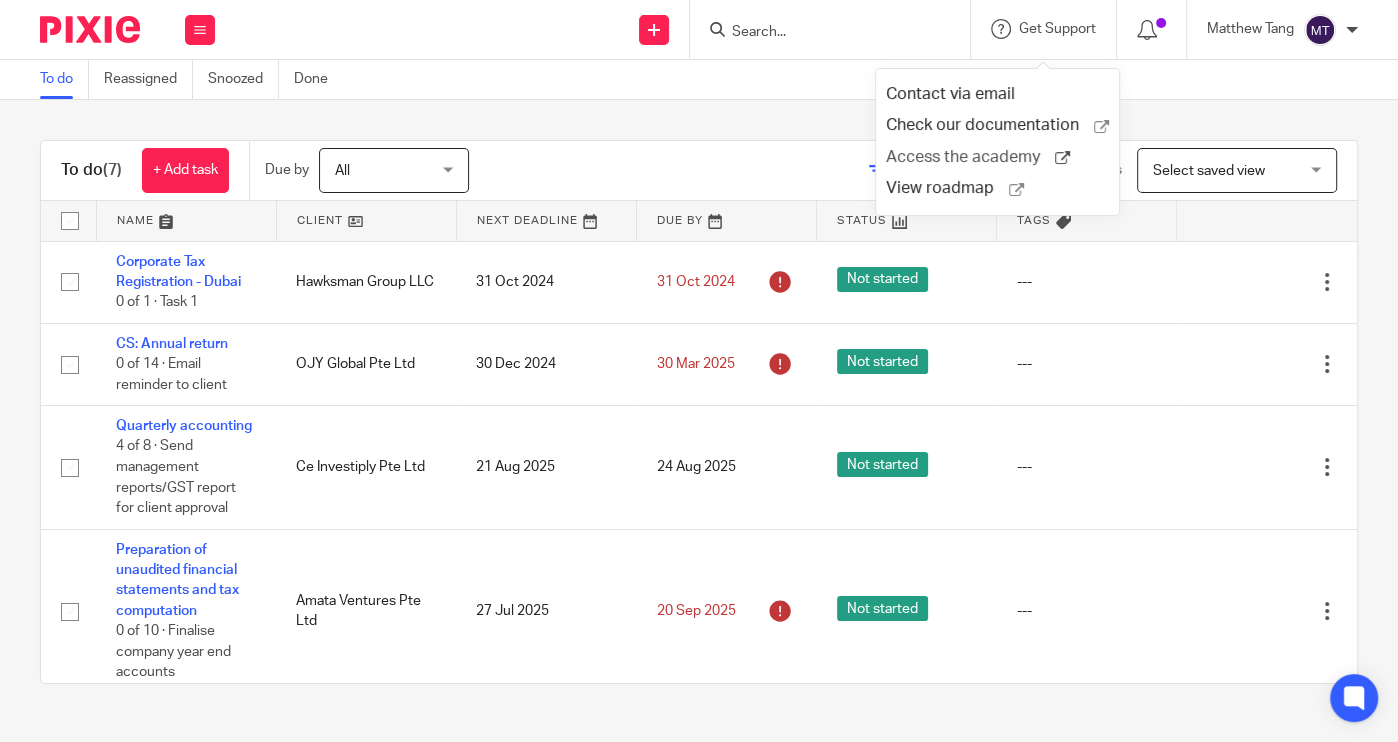 click on "Access the academy" at bounding box center [970, 157] 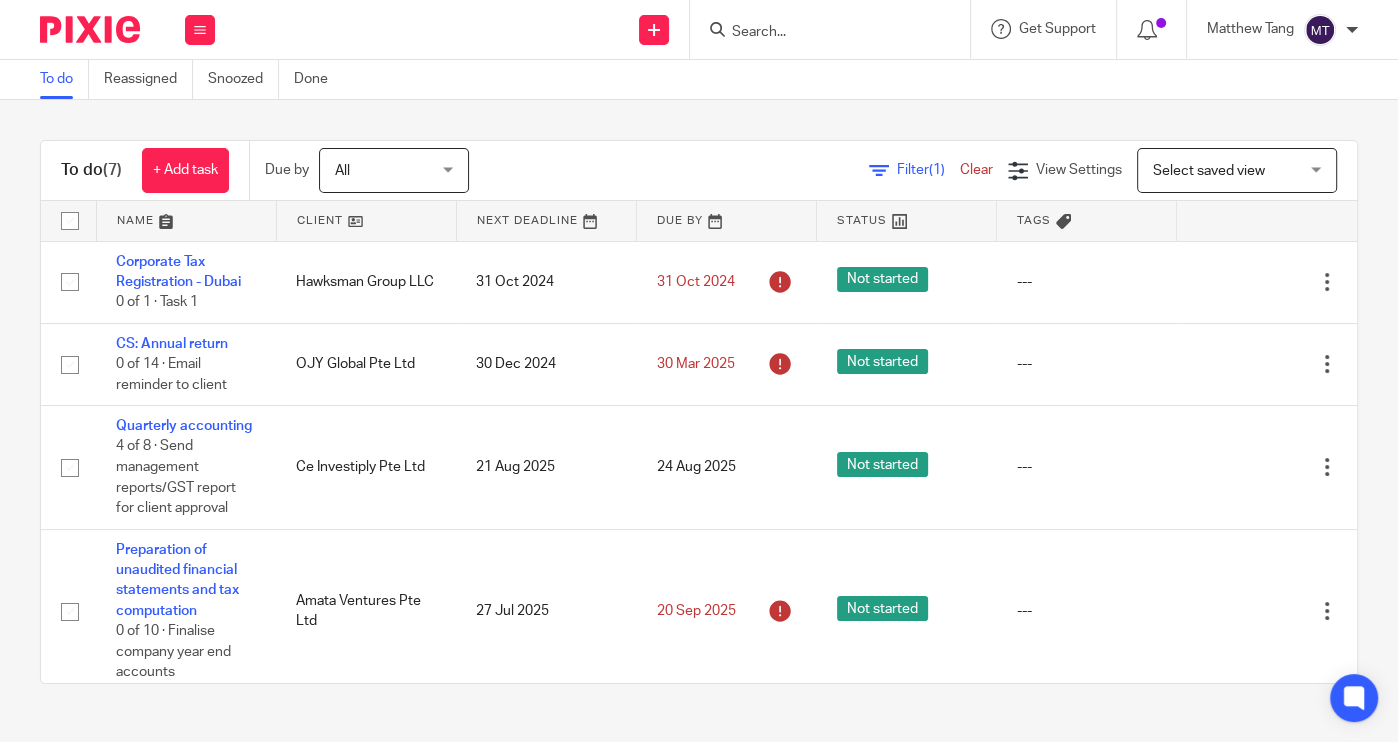 click on "Get Support
Contact via email
Check our documentation
Access the academy
View roadmap" at bounding box center [1044, 29] 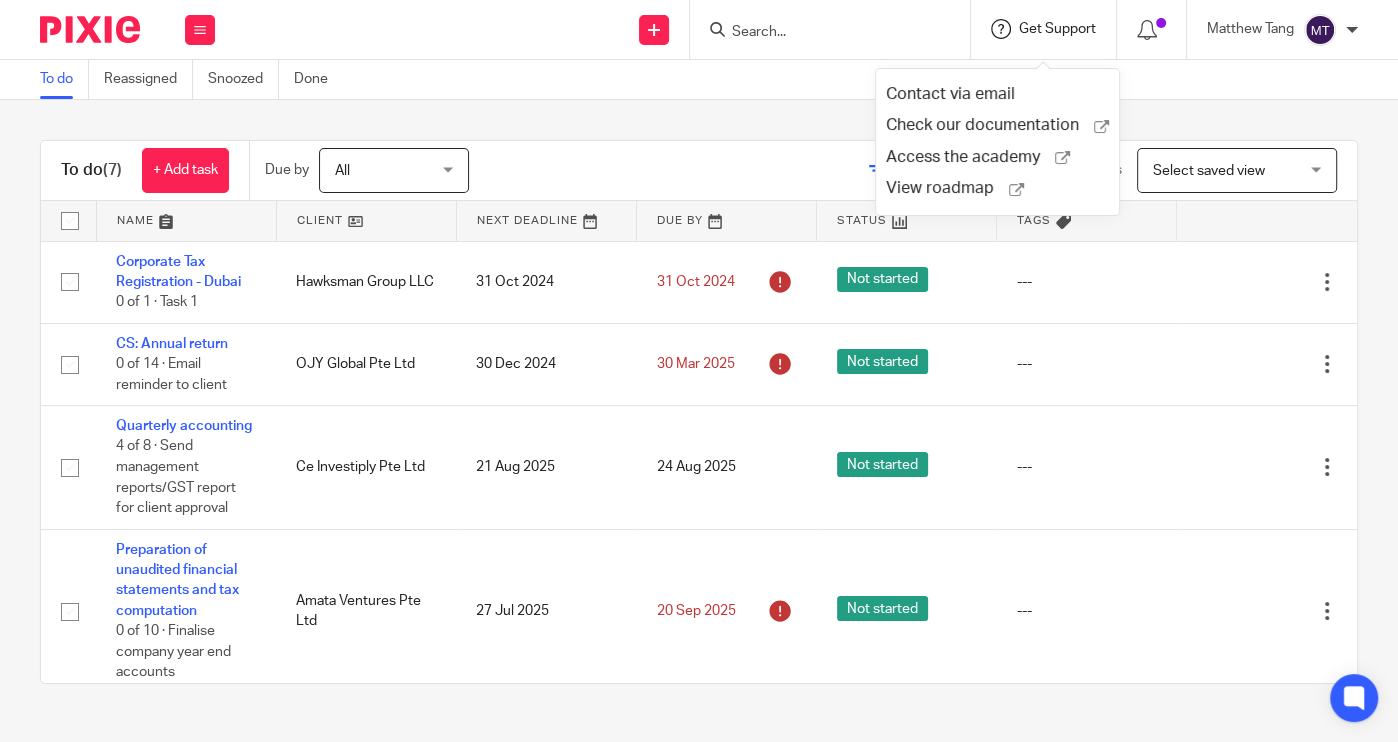 click on "Get Support" at bounding box center [1057, 29] 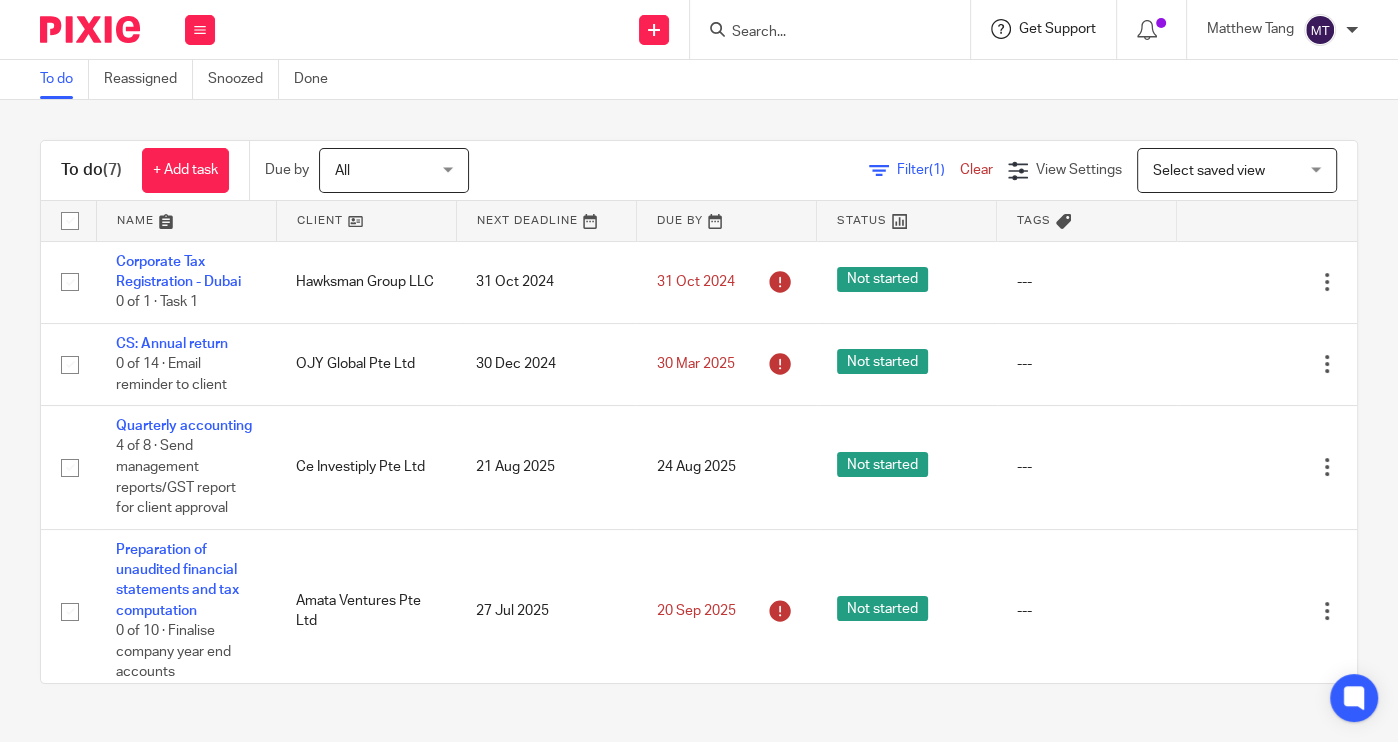 click on "Get Support" at bounding box center (1057, 29) 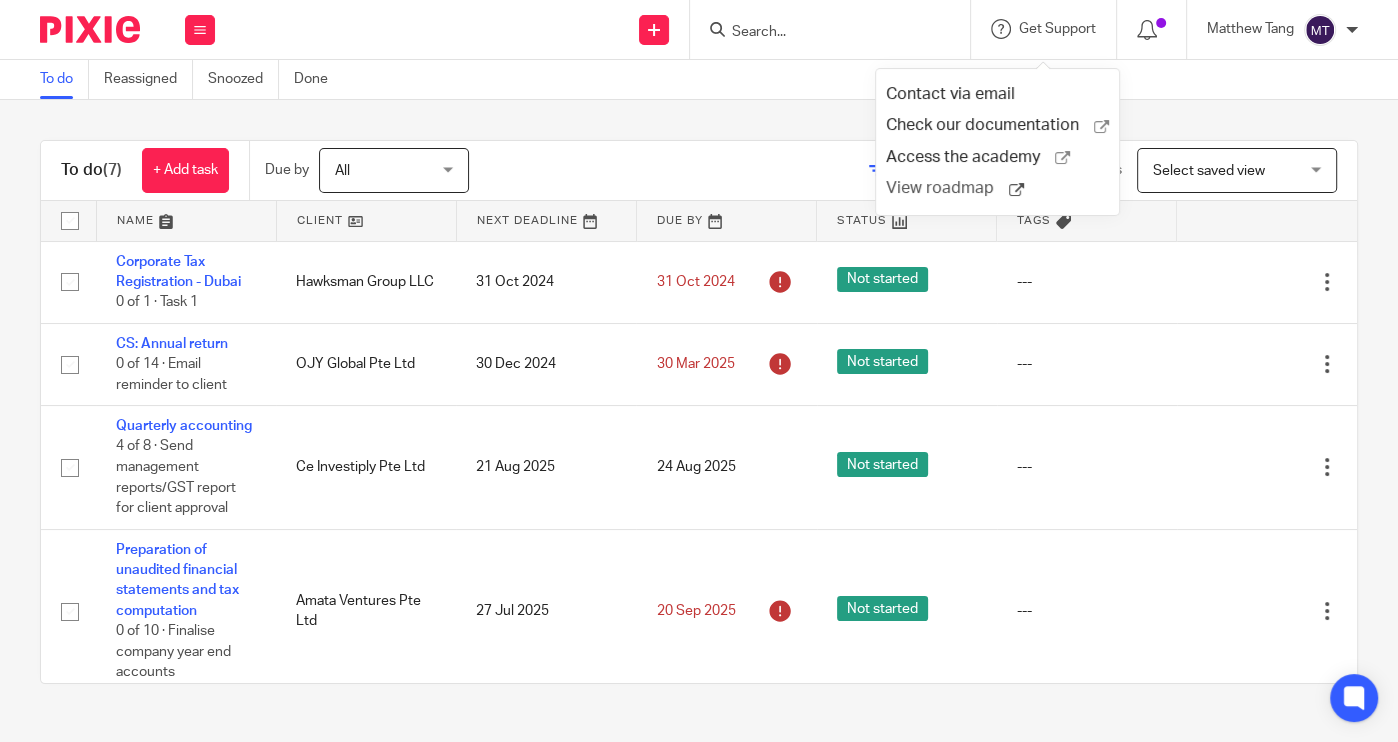 click on "View roadmap" at bounding box center (947, 188) 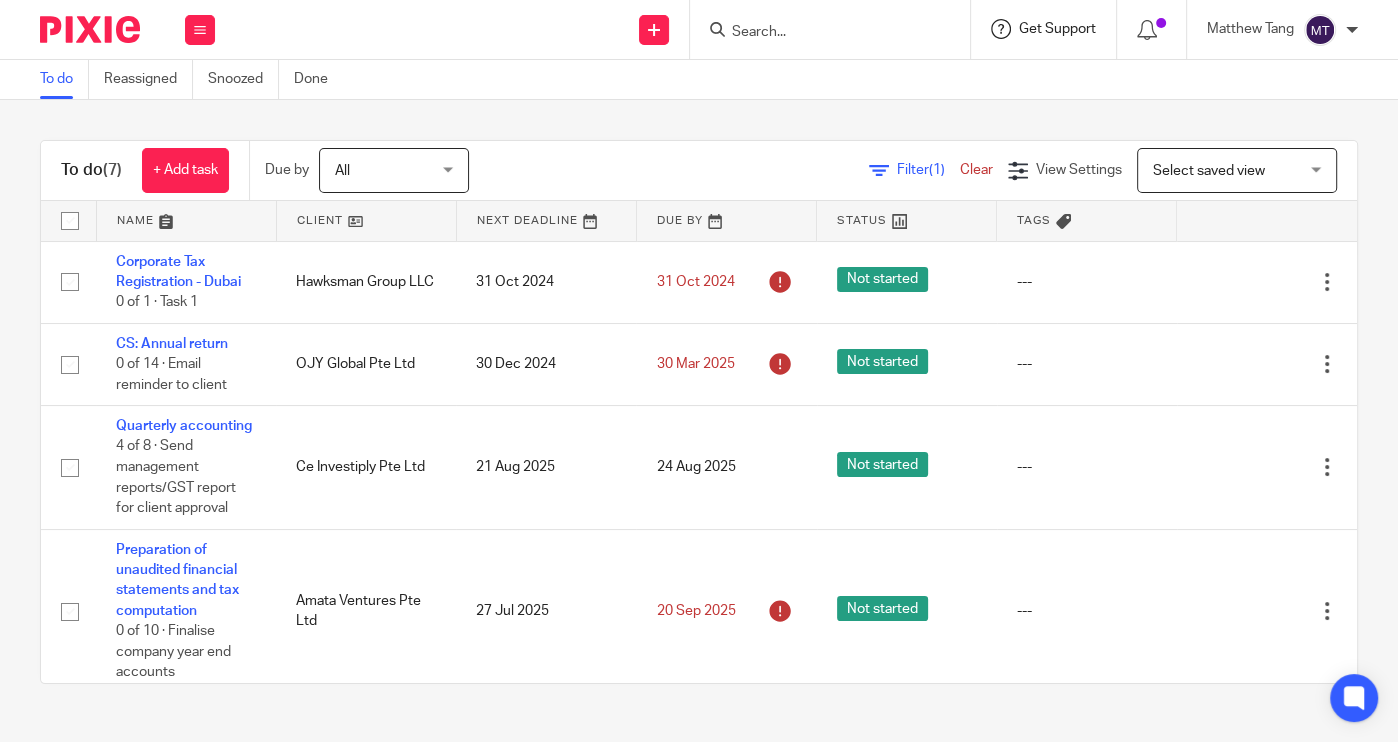 click on "Get Support" at bounding box center (1057, 29) 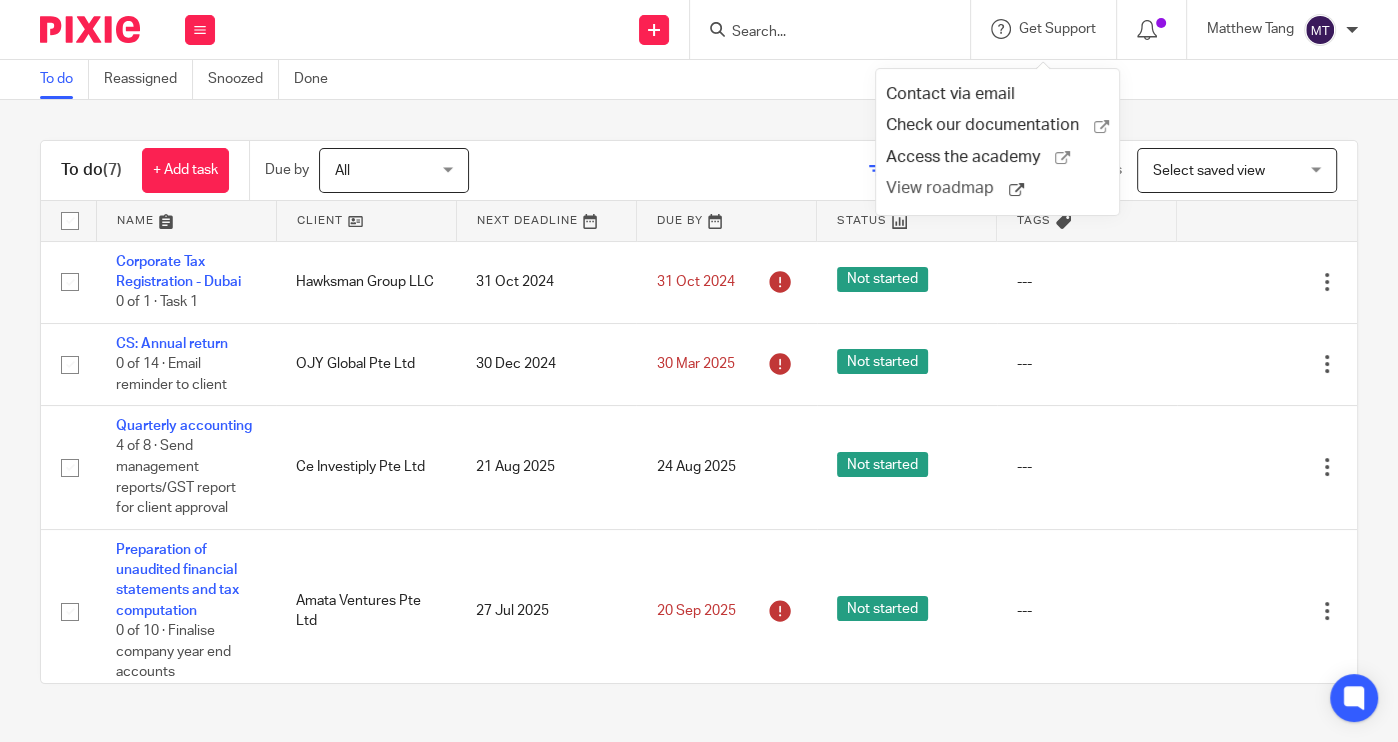 click on "View roadmap" at bounding box center (947, 188) 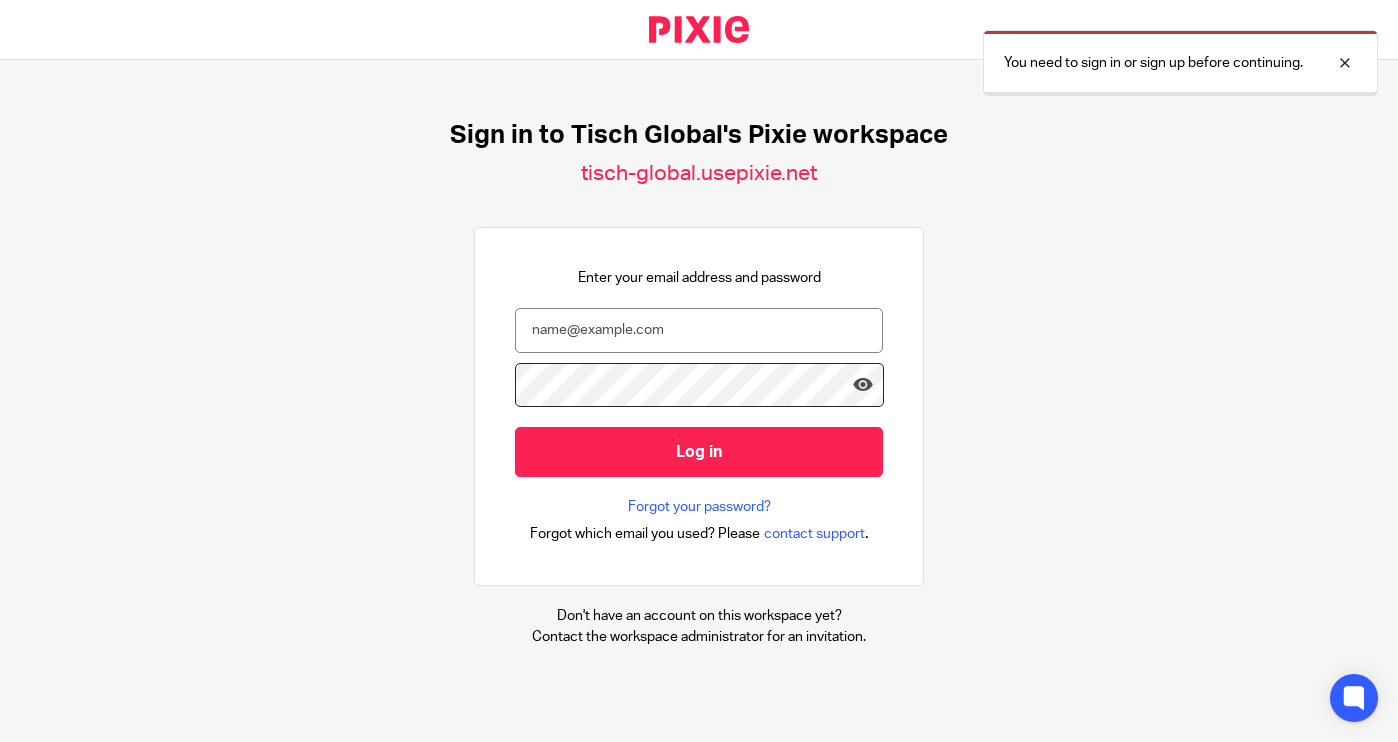 scroll, scrollTop: 0, scrollLeft: 0, axis: both 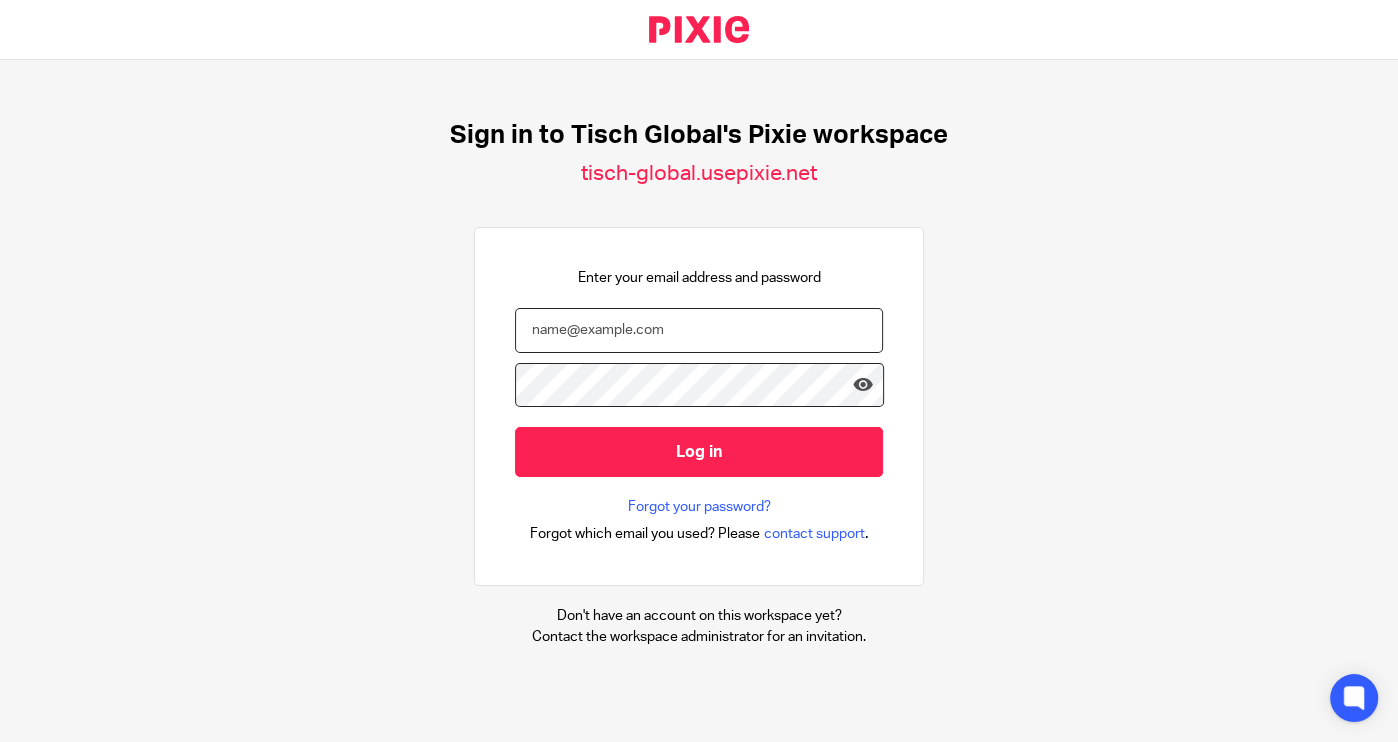 click at bounding box center (699, 330) 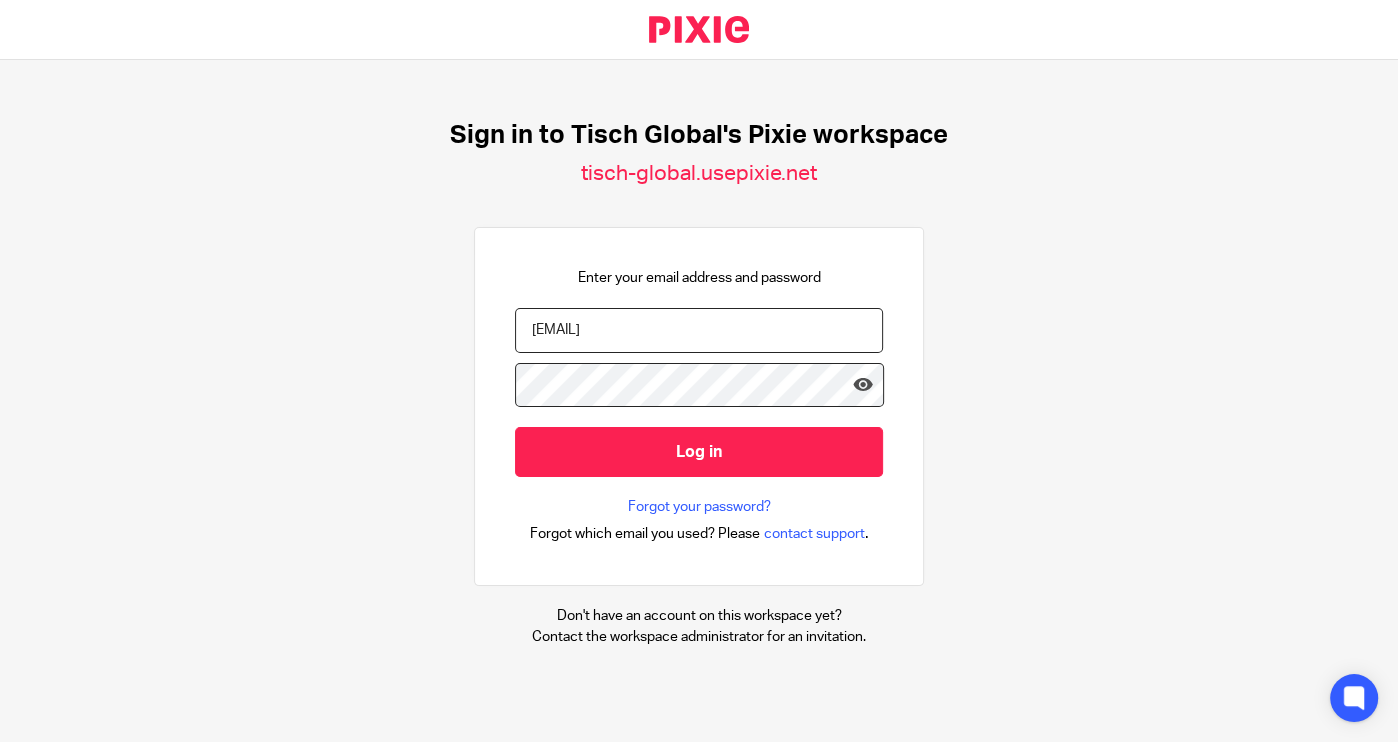 type on "[EMAIL]" 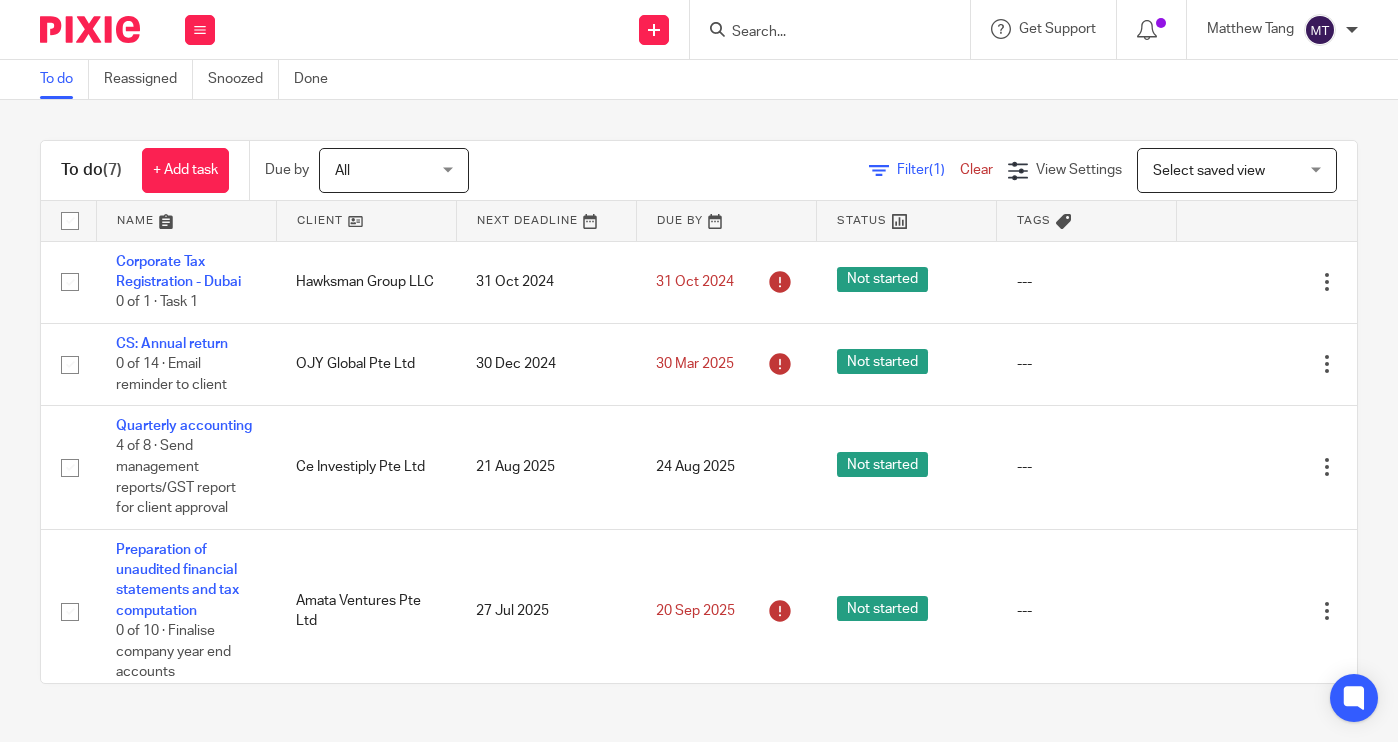 scroll, scrollTop: 0, scrollLeft: 0, axis: both 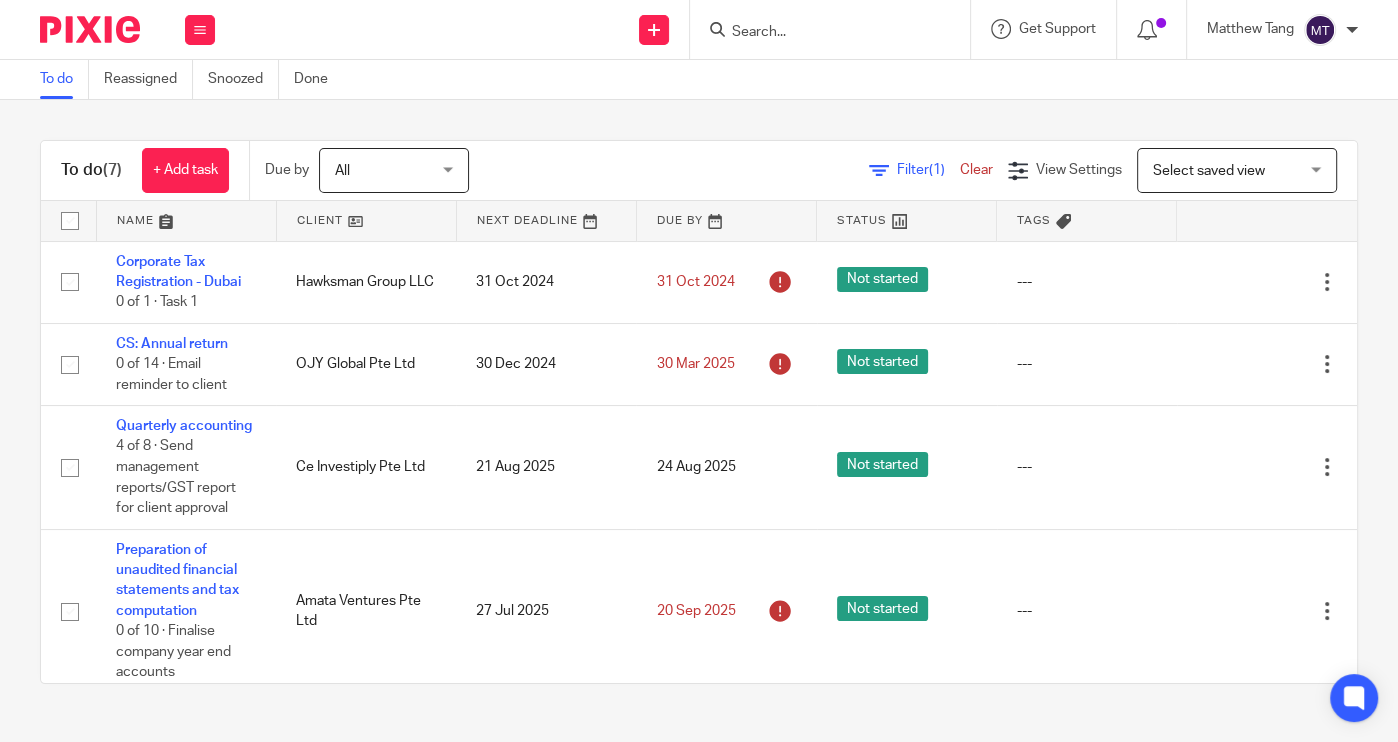 click at bounding box center (836, 29) 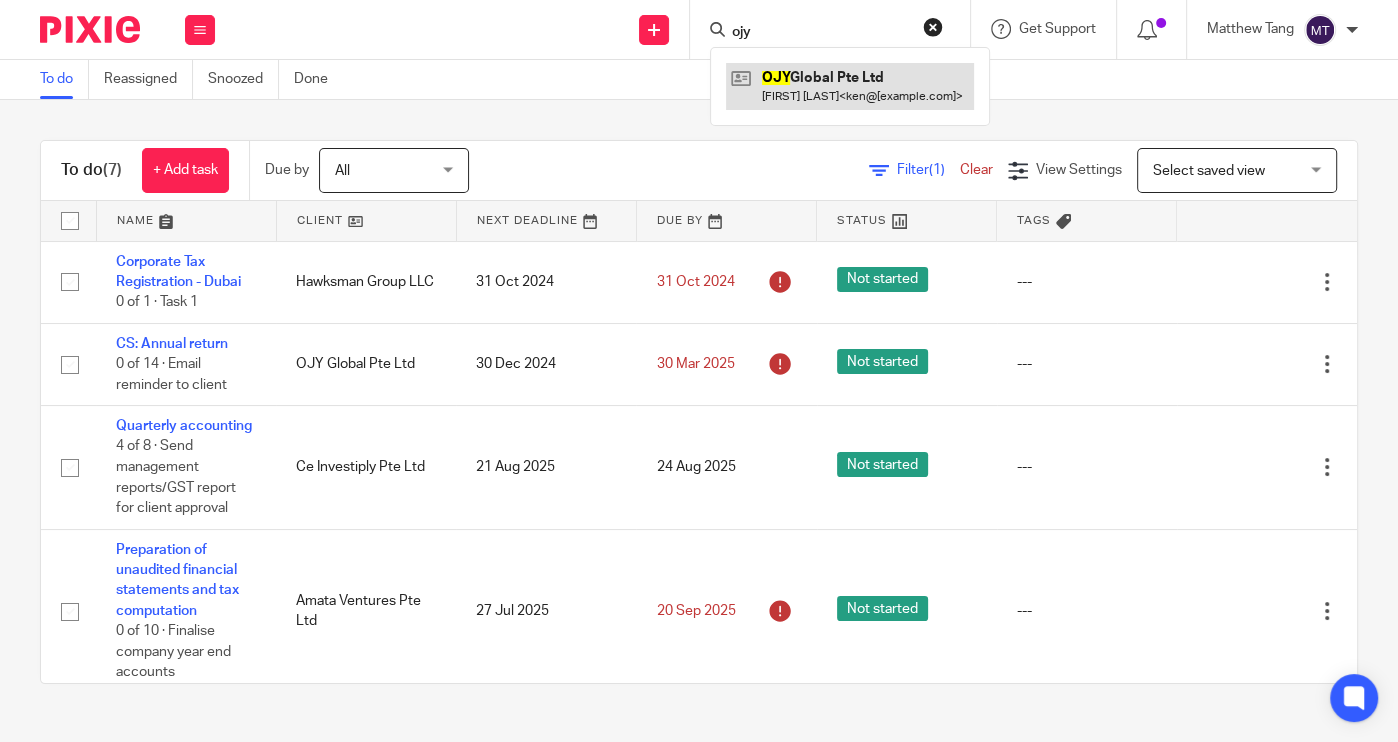 type on "ojy" 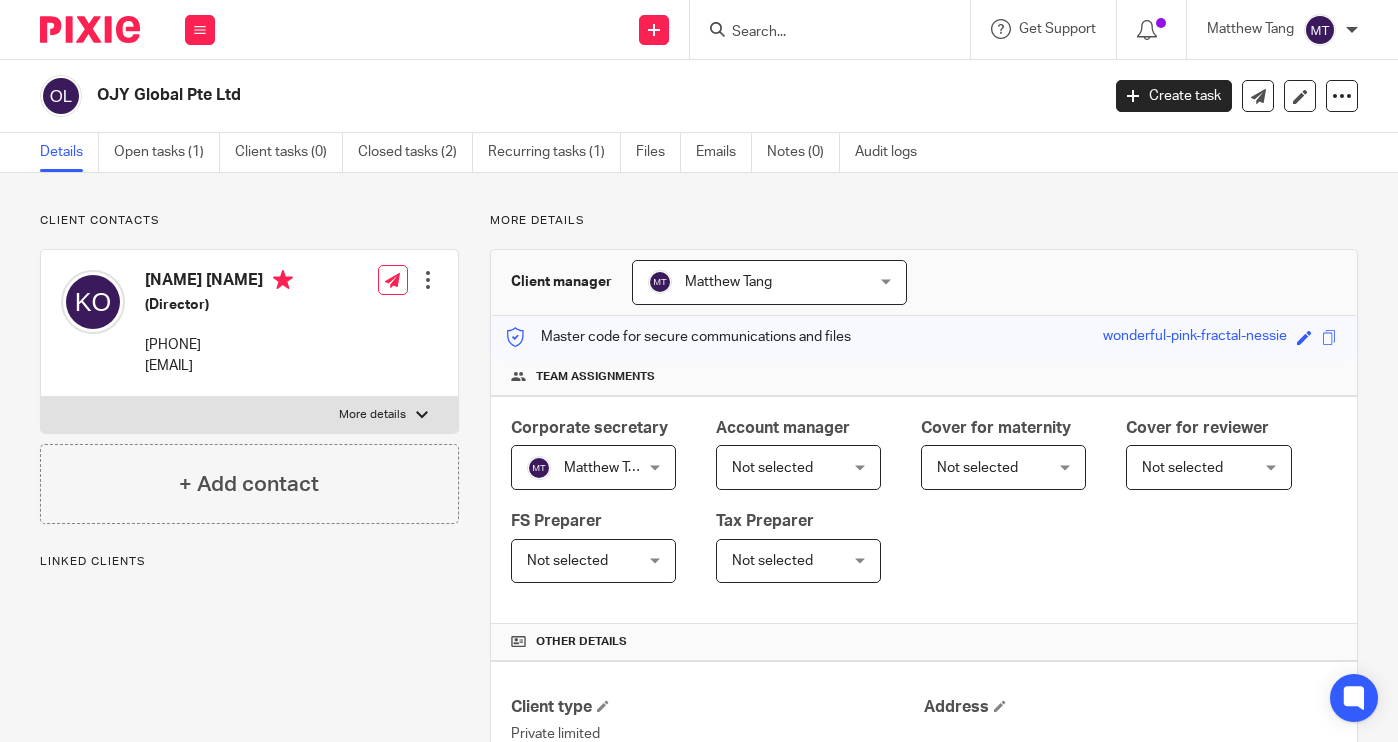 scroll, scrollTop: 0, scrollLeft: 0, axis: both 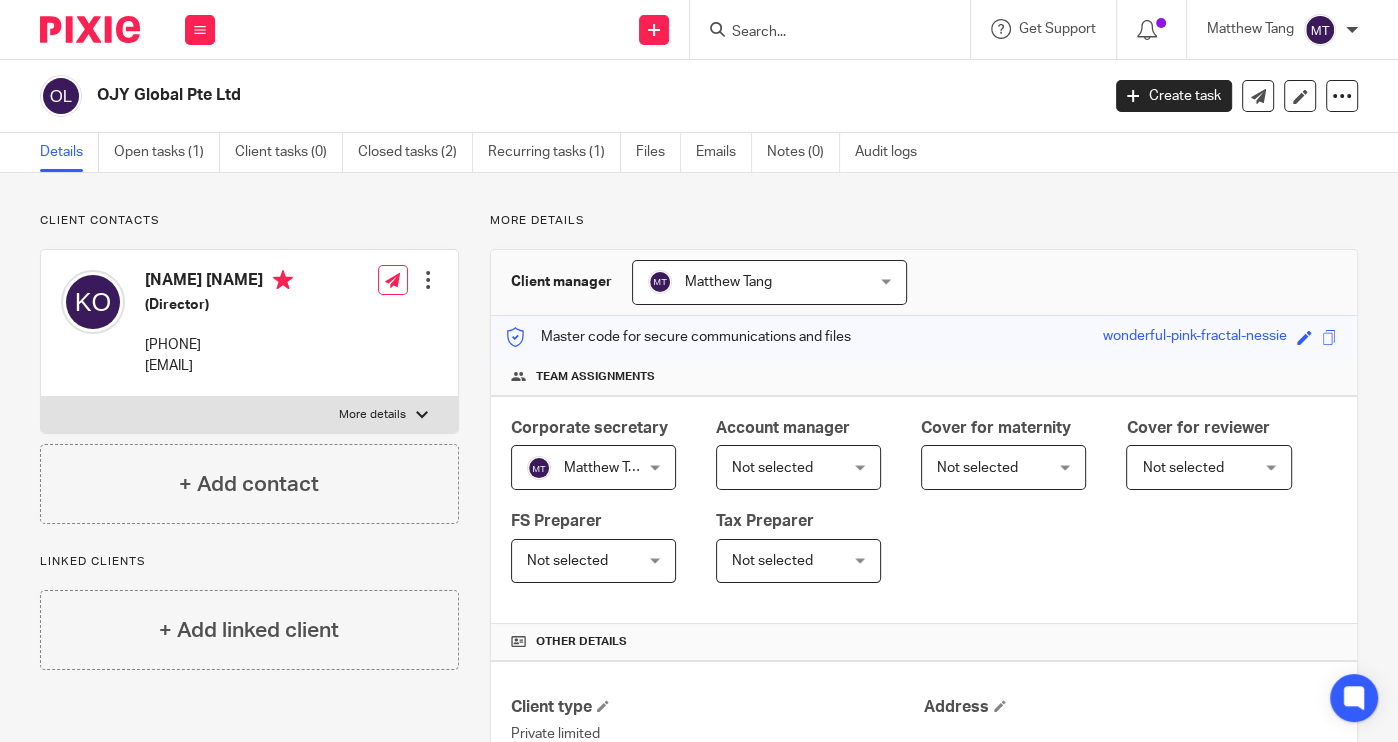 click at bounding box center [90, 29] 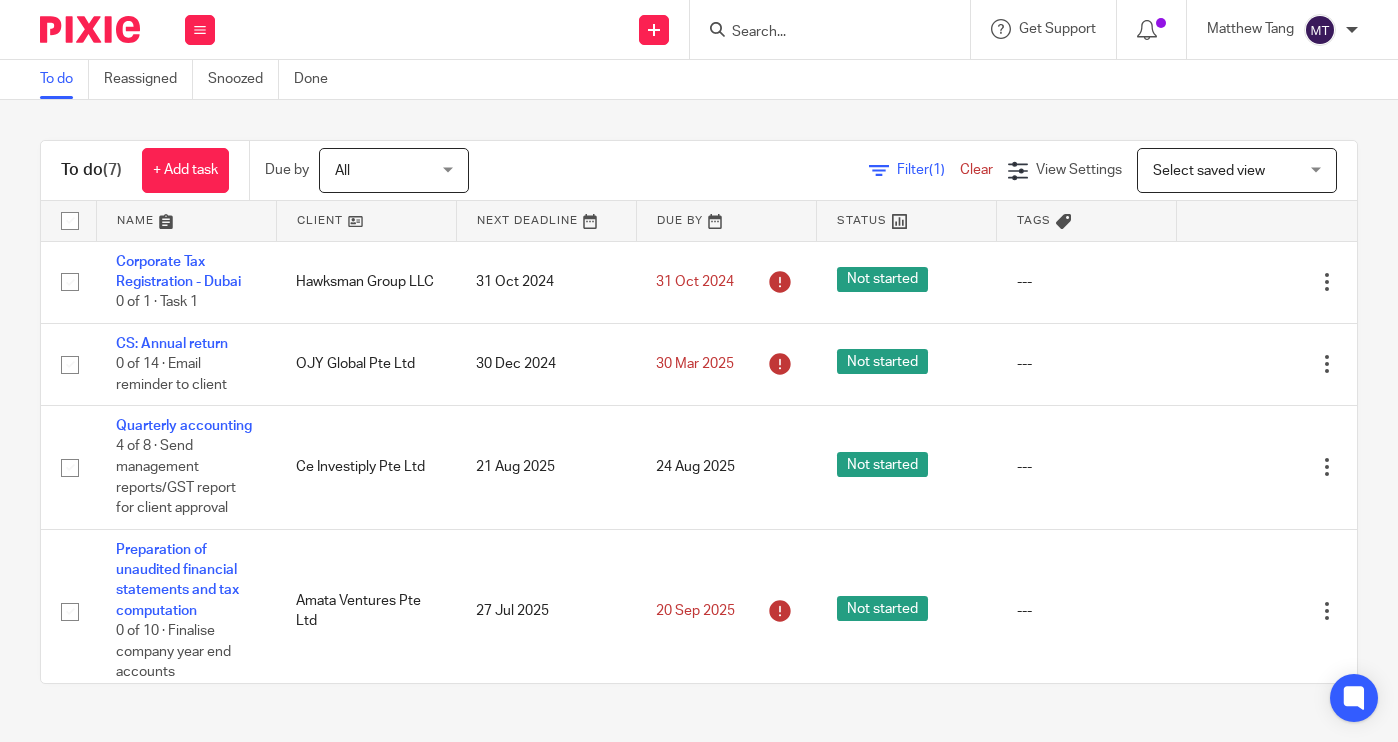 scroll, scrollTop: 0, scrollLeft: 0, axis: both 